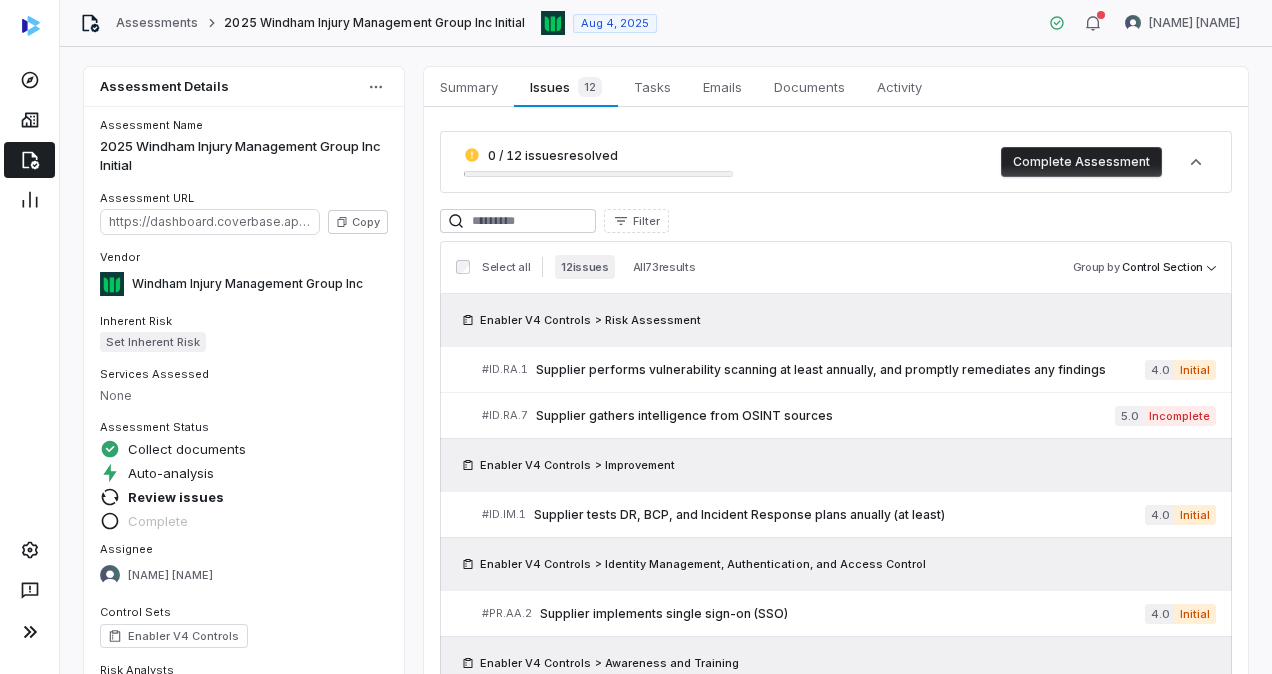 scroll, scrollTop: 0, scrollLeft: 0, axis: both 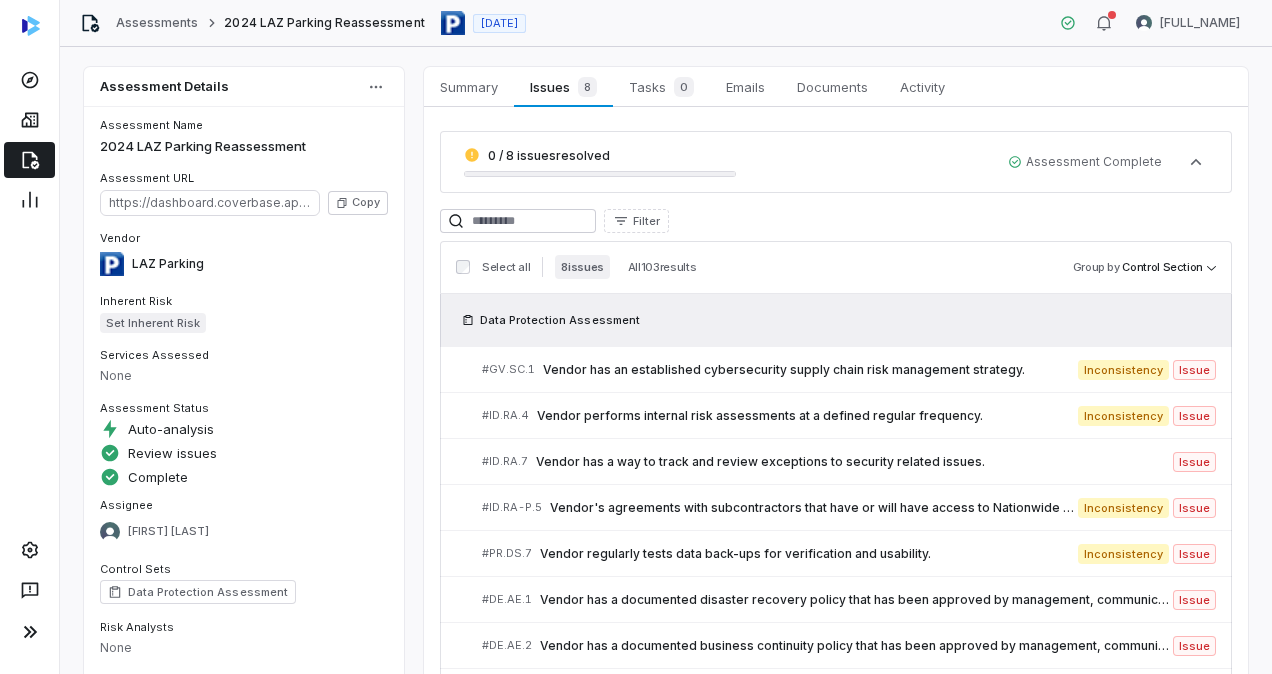 click 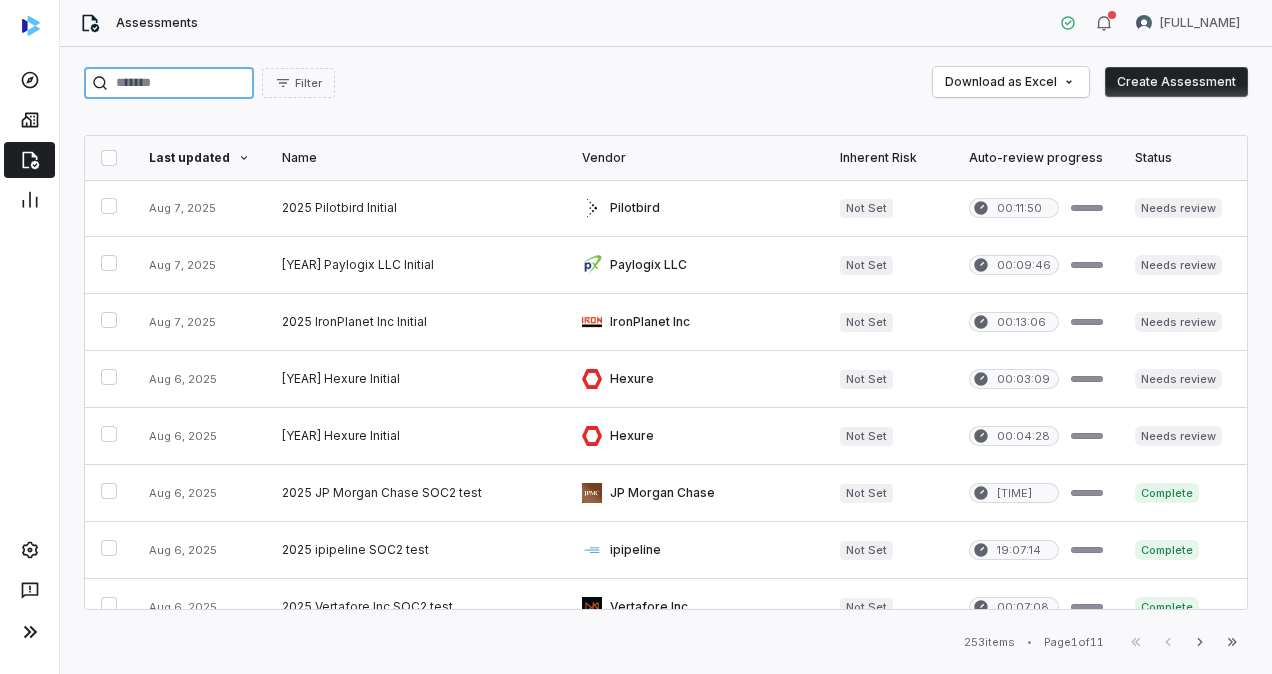 click at bounding box center (169, 83) 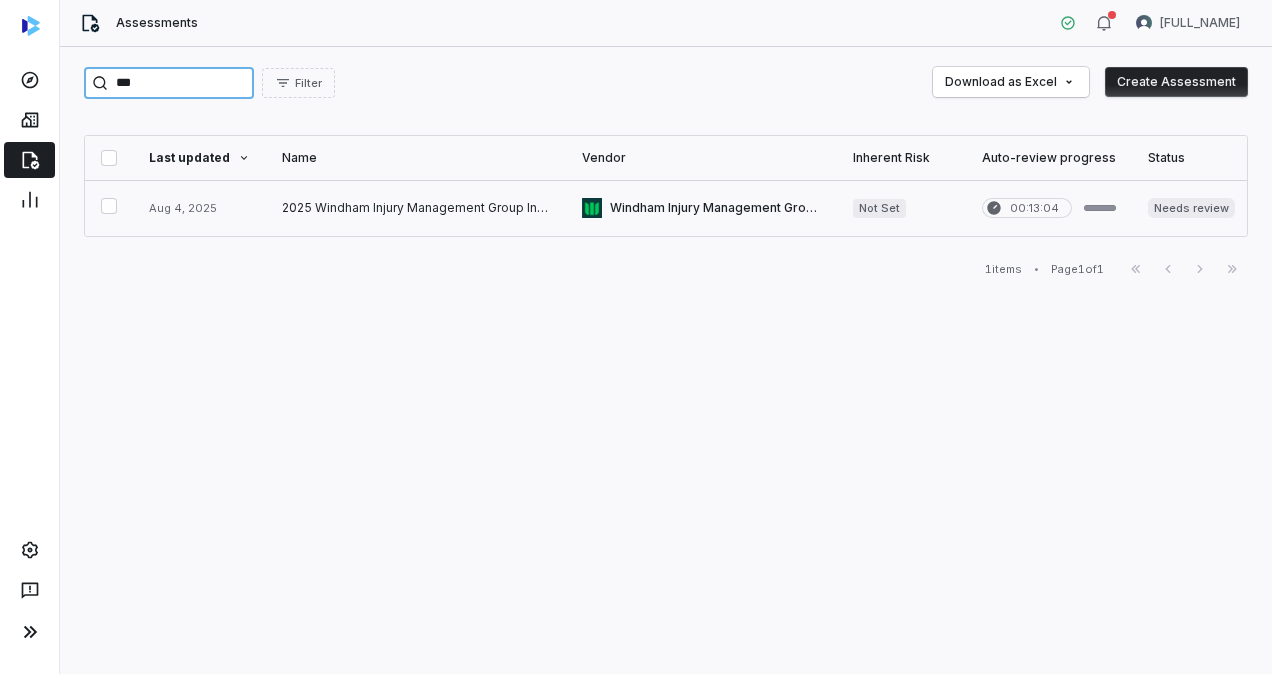 type on "***" 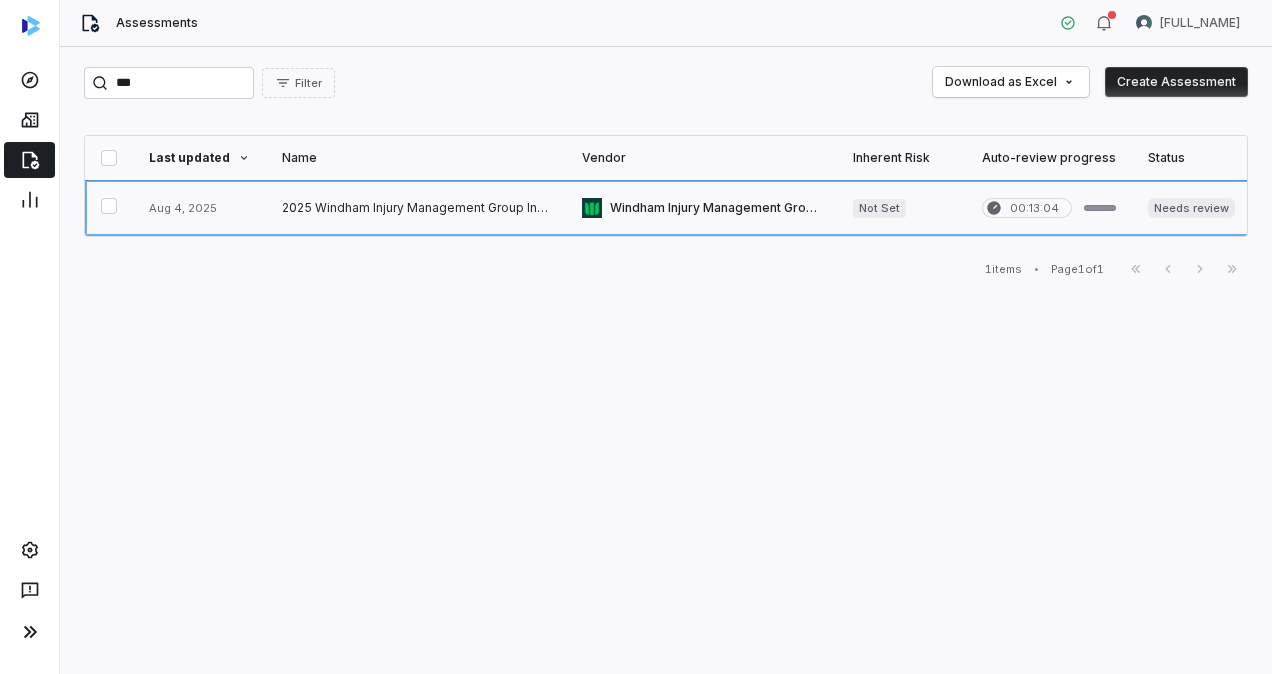 click at bounding box center (416, 208) 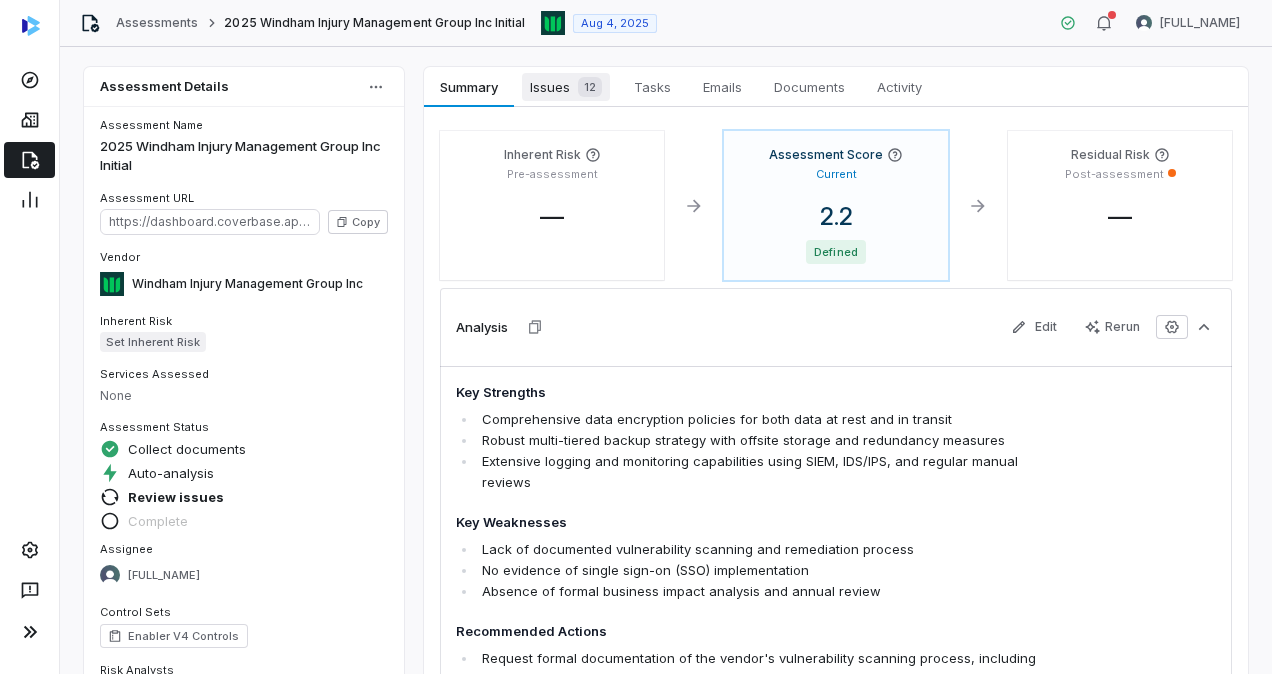 click on "12" at bounding box center (590, 87) 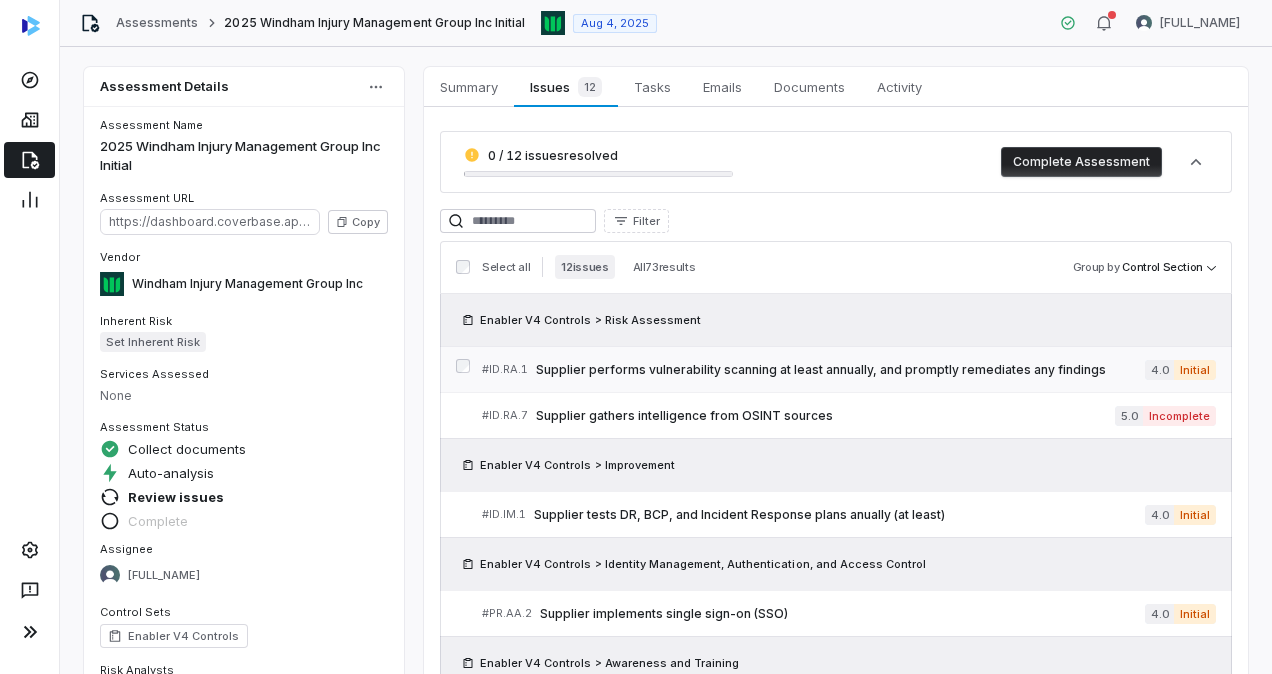 click on "Supplier performs vulnerability scanning at least annually, and promptly remediates any findings" at bounding box center [840, 370] 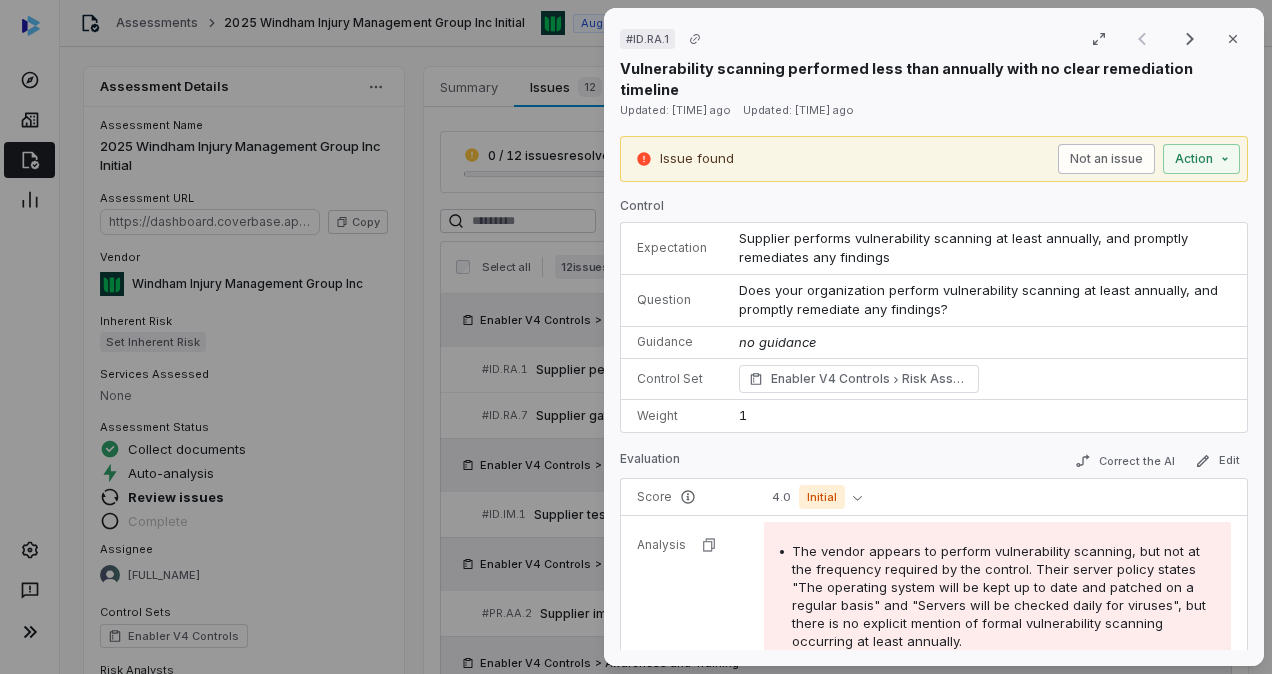 click on "Not an issue" at bounding box center [1106, 159] 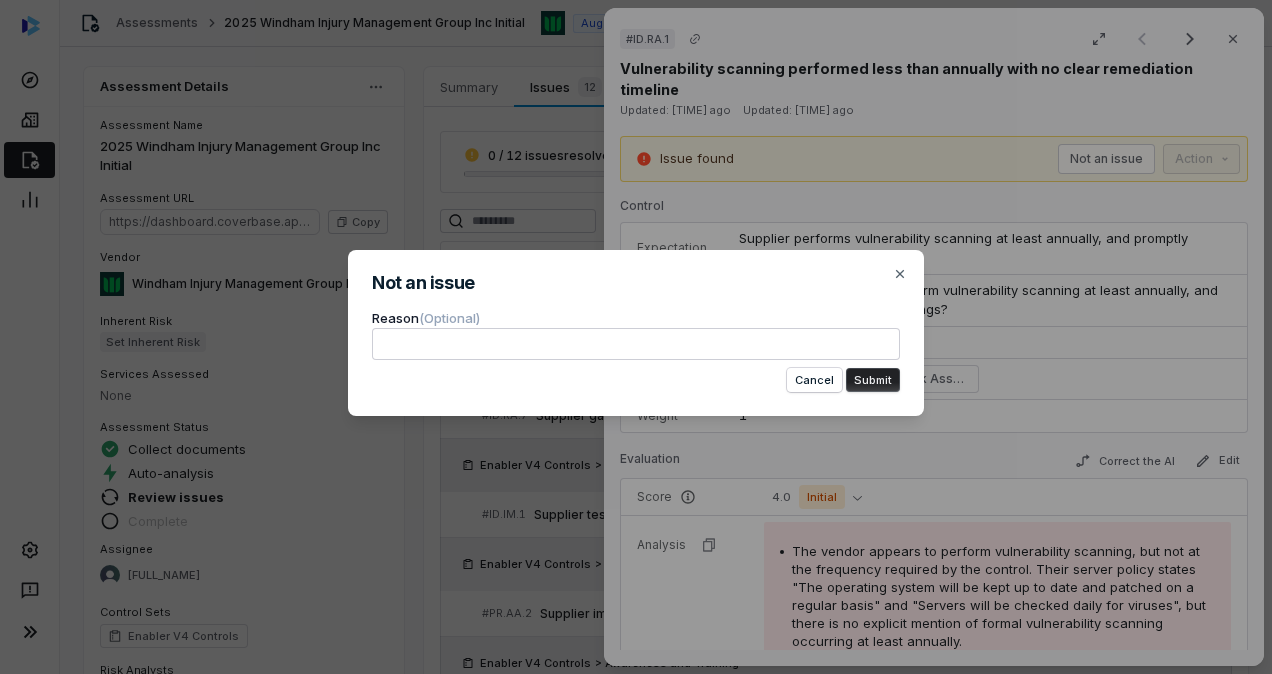 click at bounding box center [636, 344] 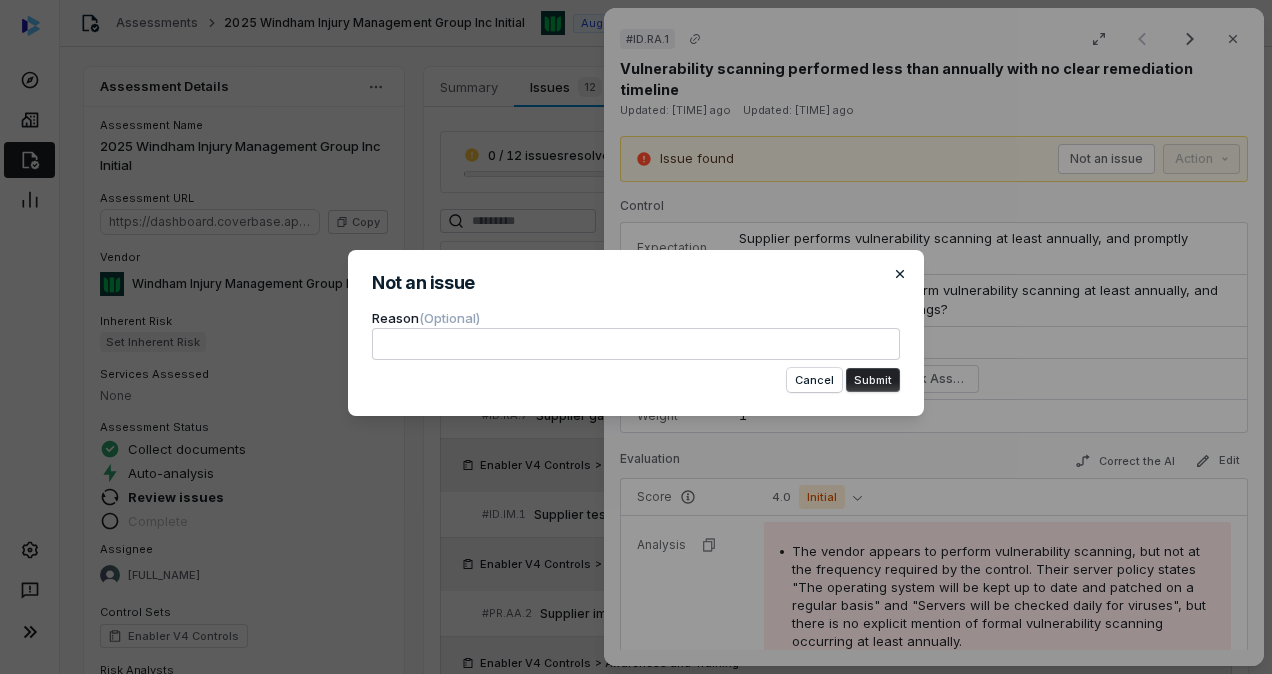 click 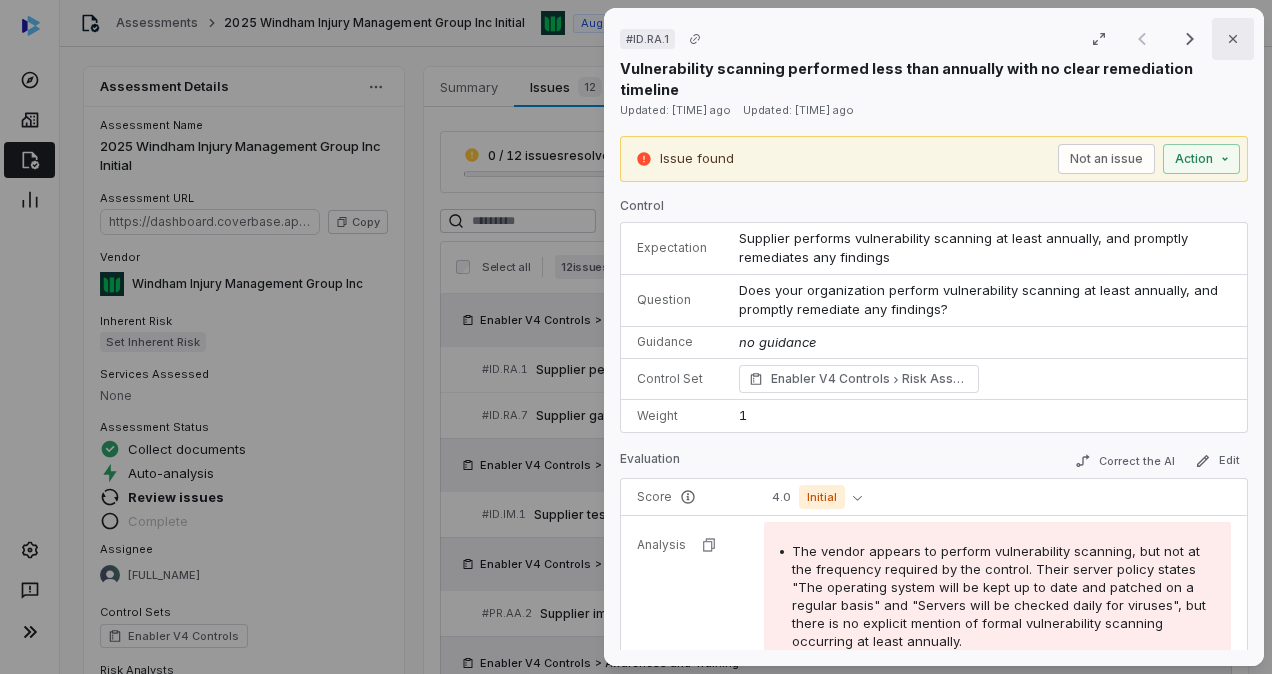 click 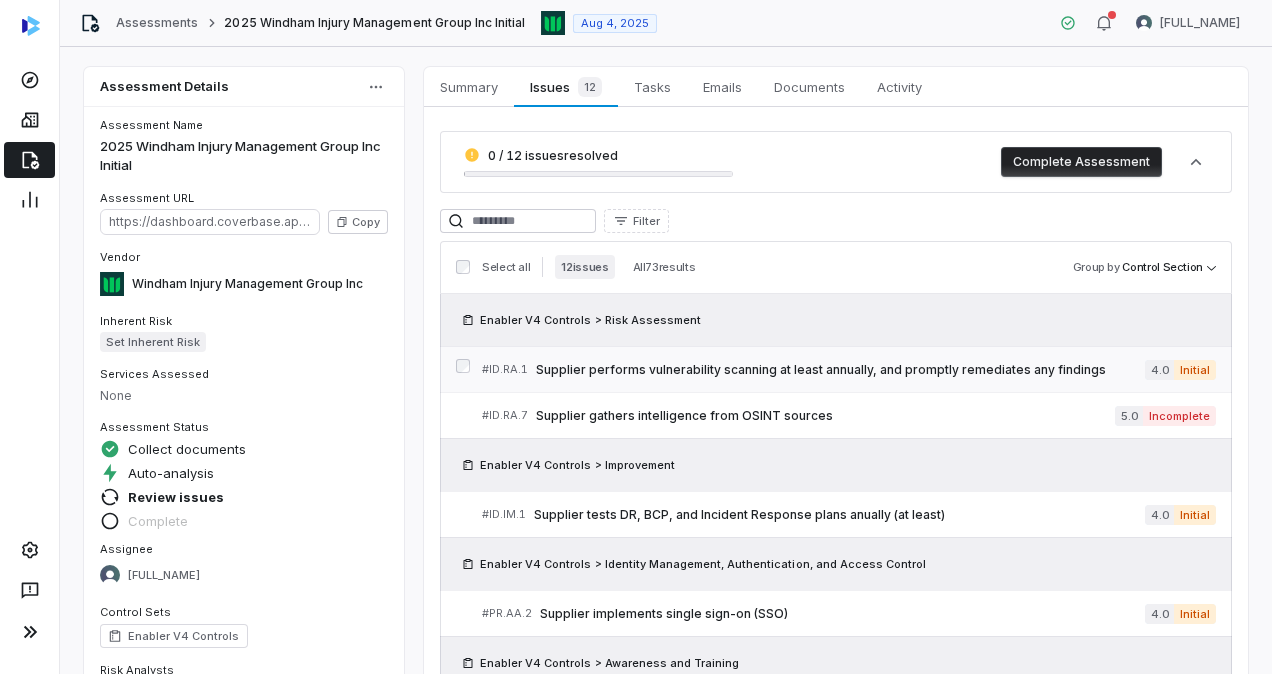click on "# ID.RA.1 Supplier performs vulnerability scanning at least annually, and promptly remediates any findings 4.0 Initial" at bounding box center [849, 369] 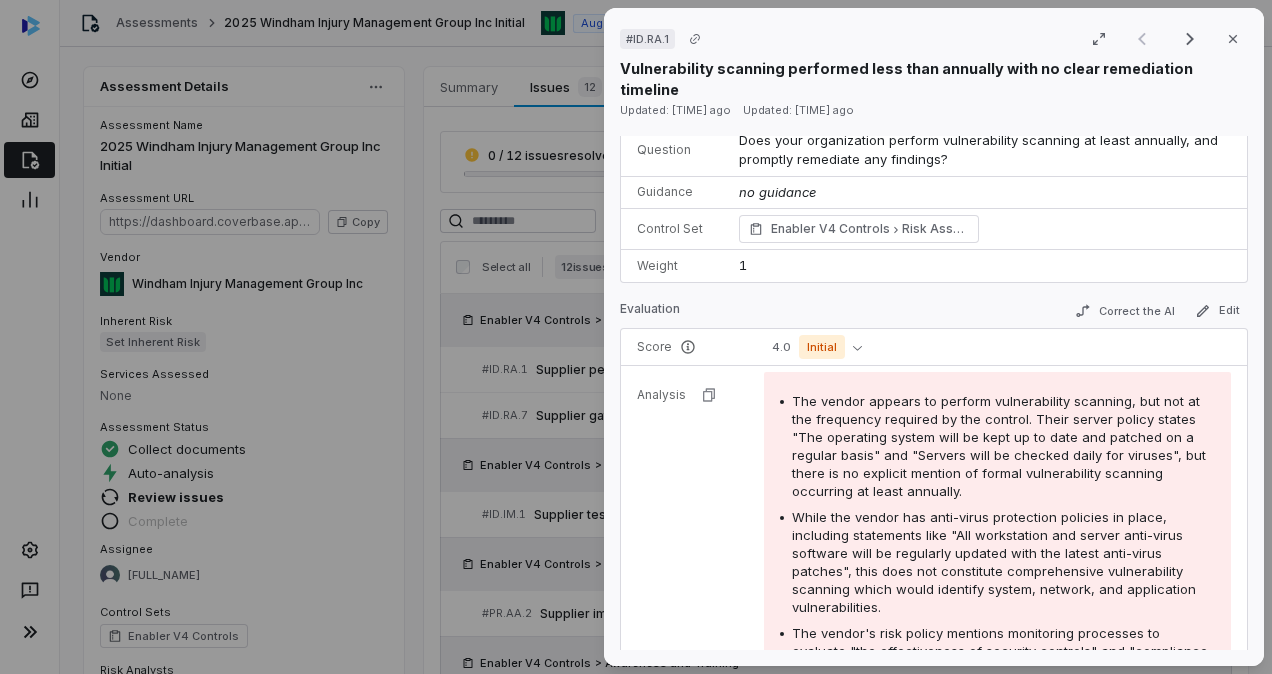 scroll, scrollTop: 336, scrollLeft: 0, axis: vertical 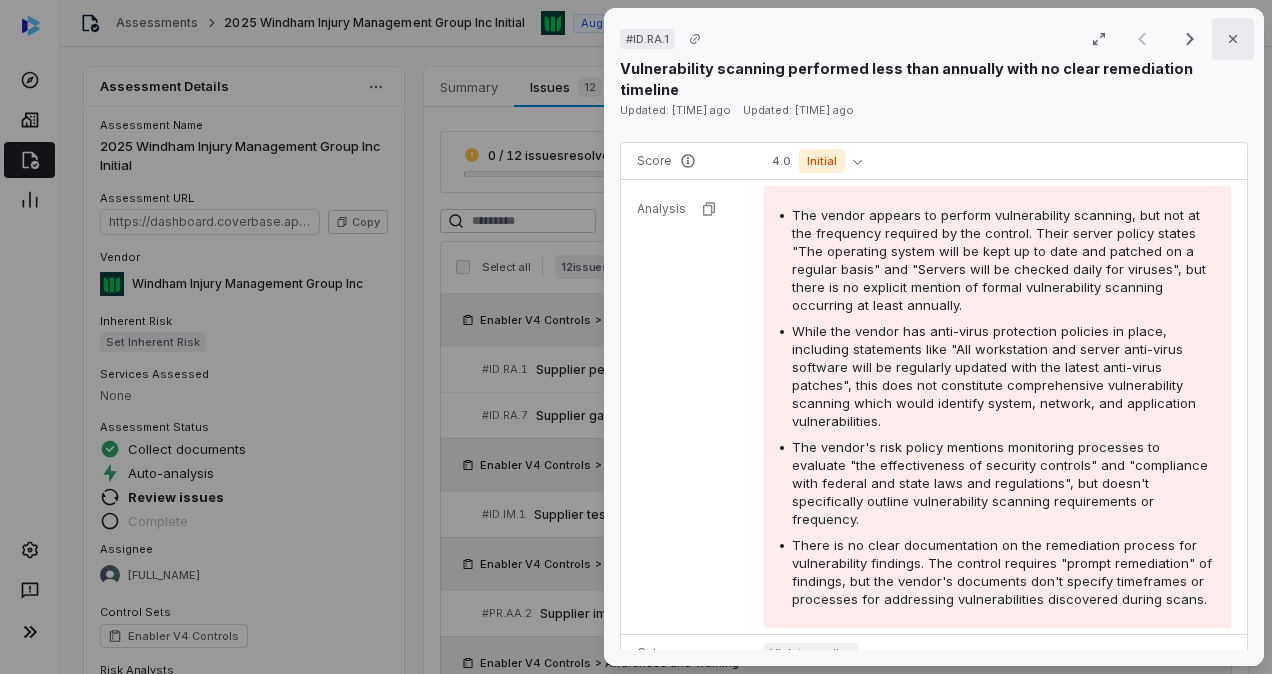click 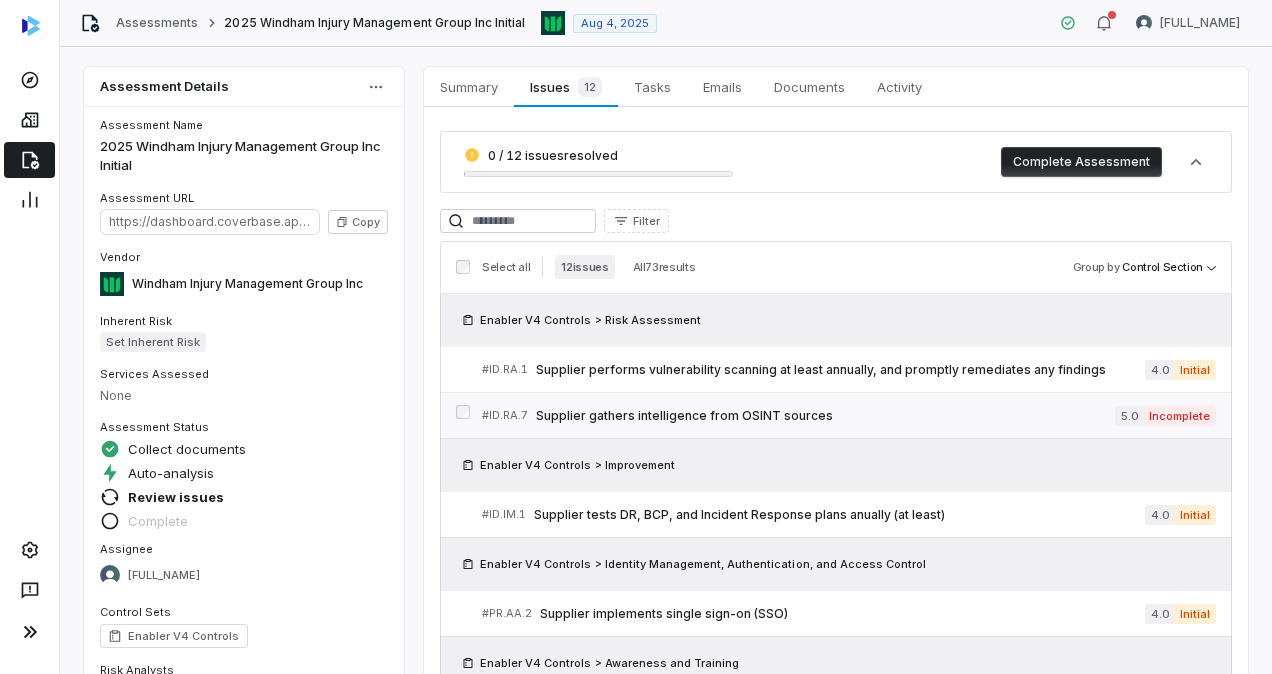 click on "Supplier gathers intelligence from OSINT sources" at bounding box center [825, 416] 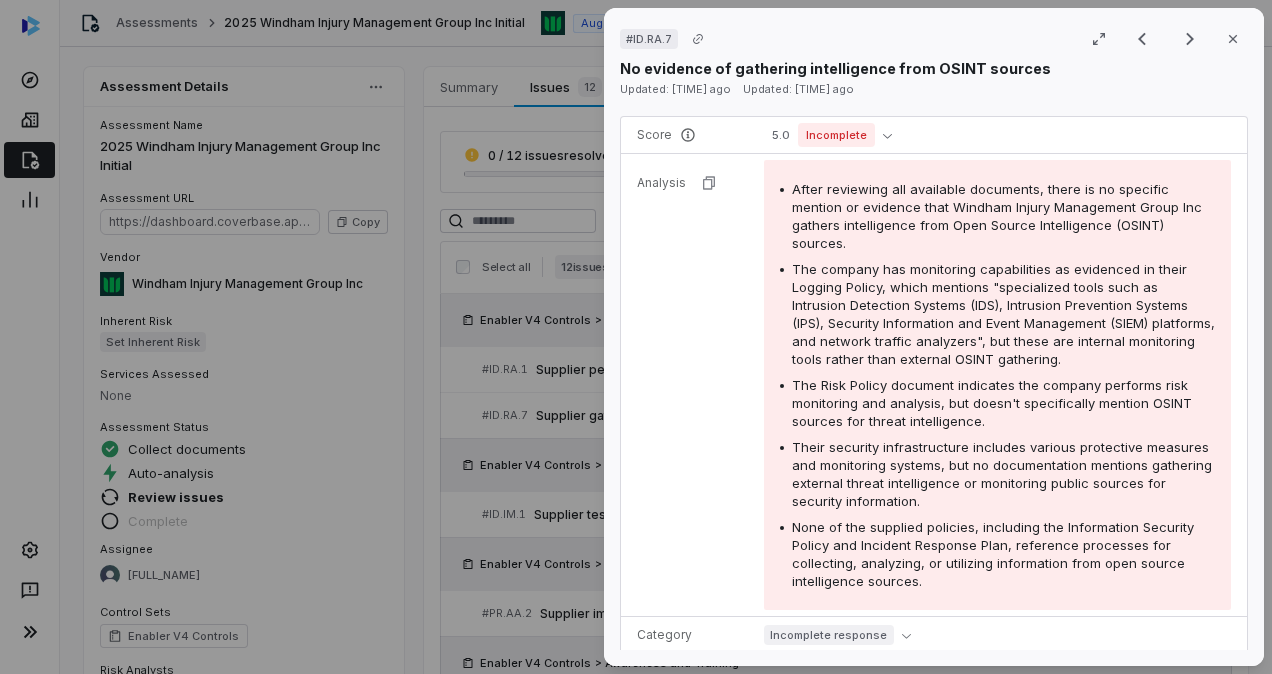 scroll, scrollTop: 314, scrollLeft: 0, axis: vertical 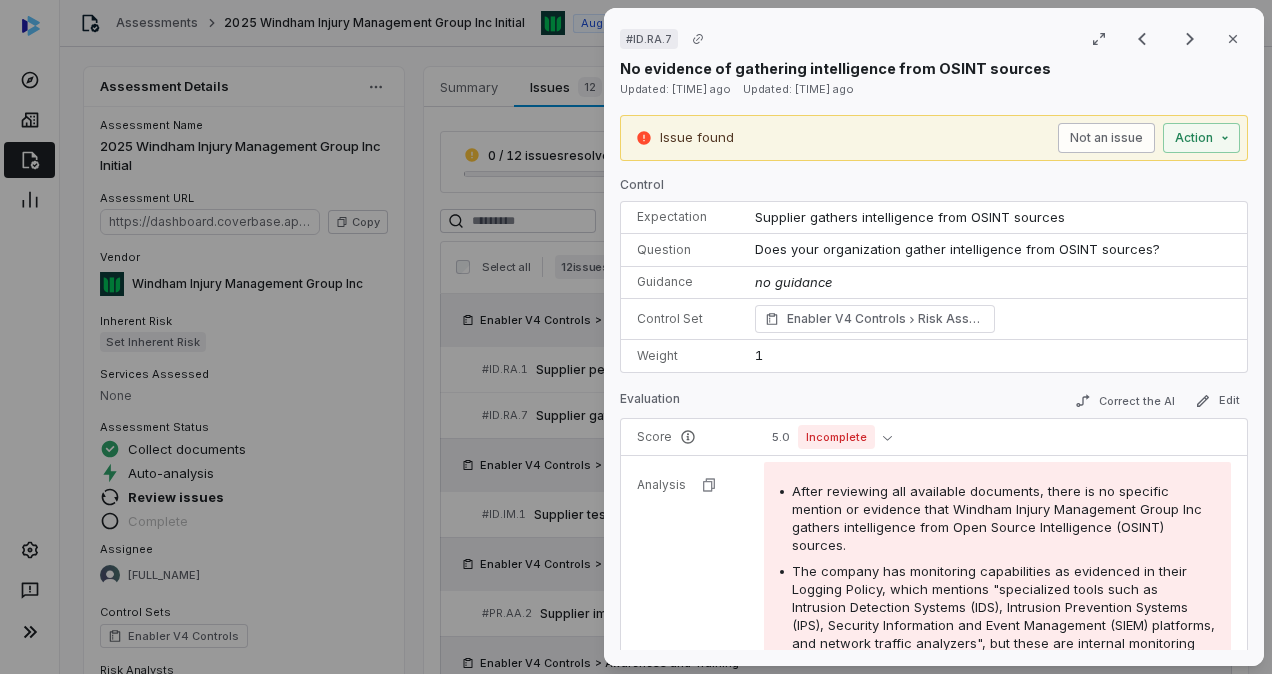 click on "Not an issue" at bounding box center (1106, 138) 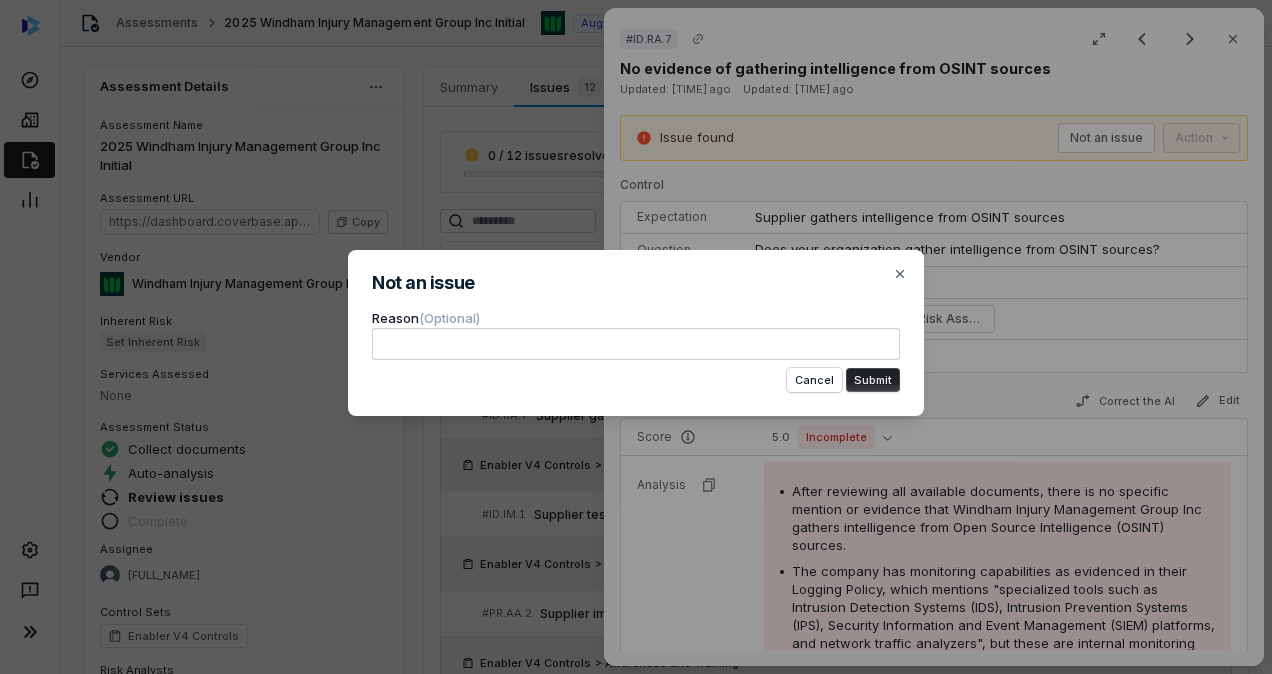 click at bounding box center [636, 344] 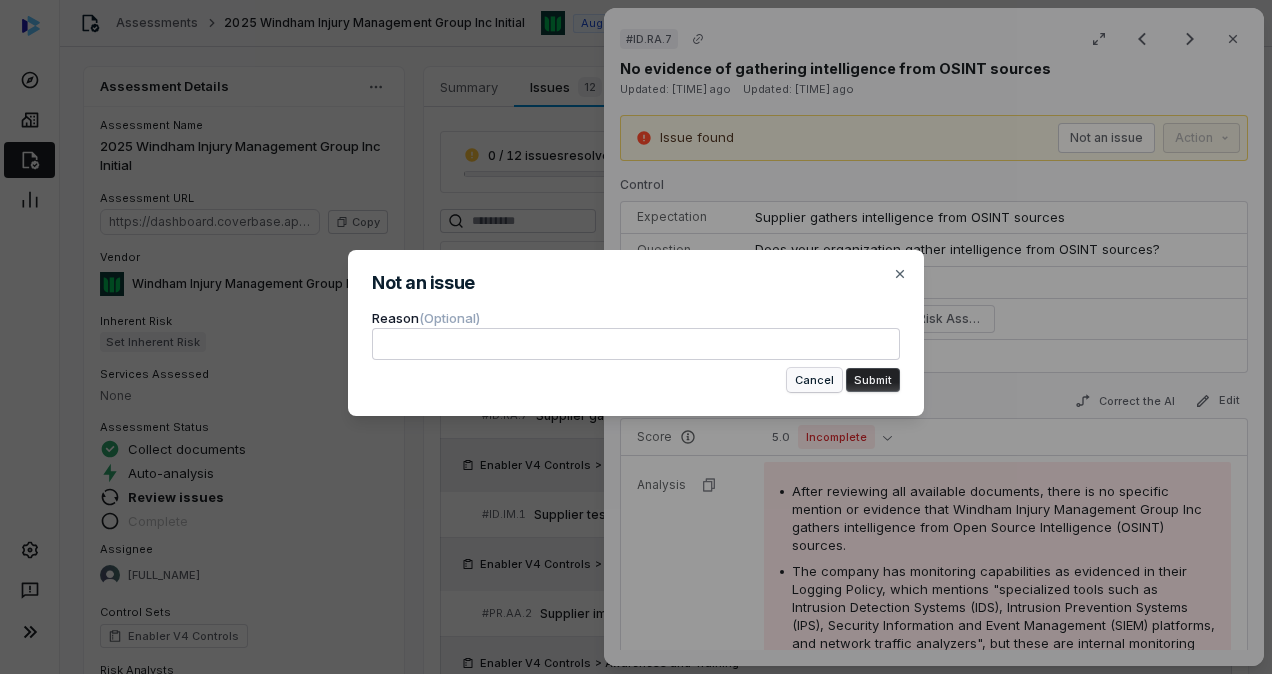 click on "Cancel" at bounding box center [814, 380] 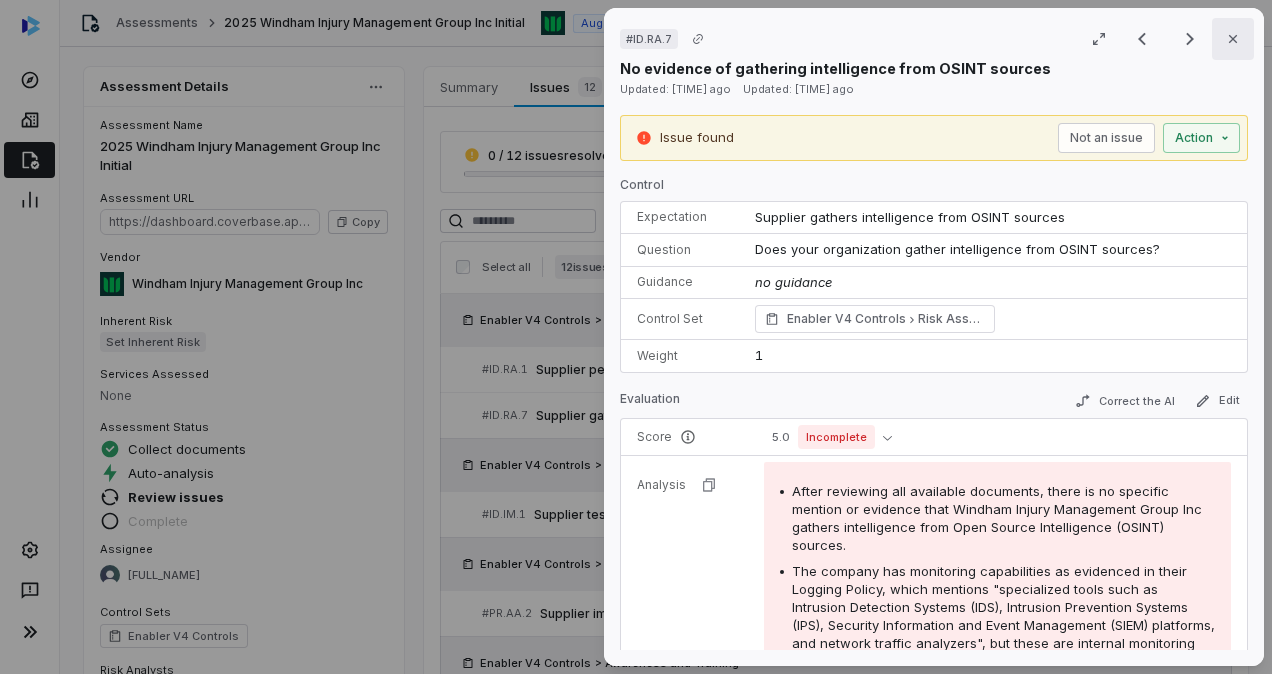 click 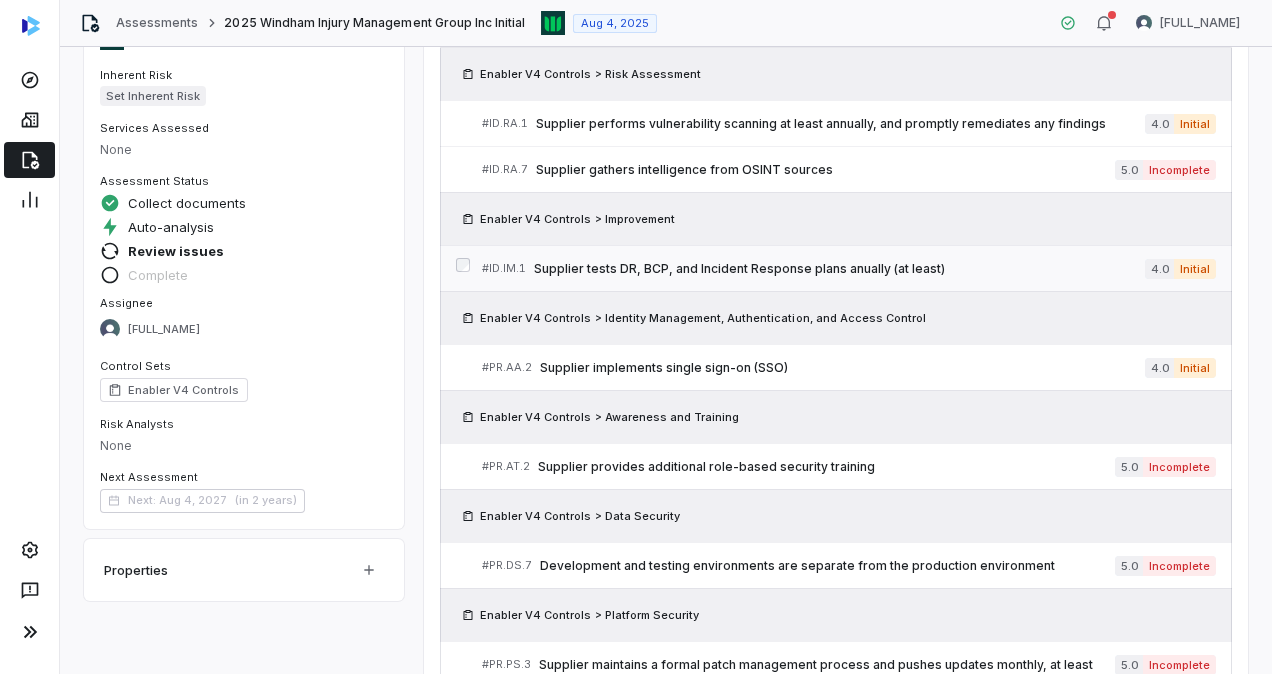 scroll, scrollTop: 247, scrollLeft: 0, axis: vertical 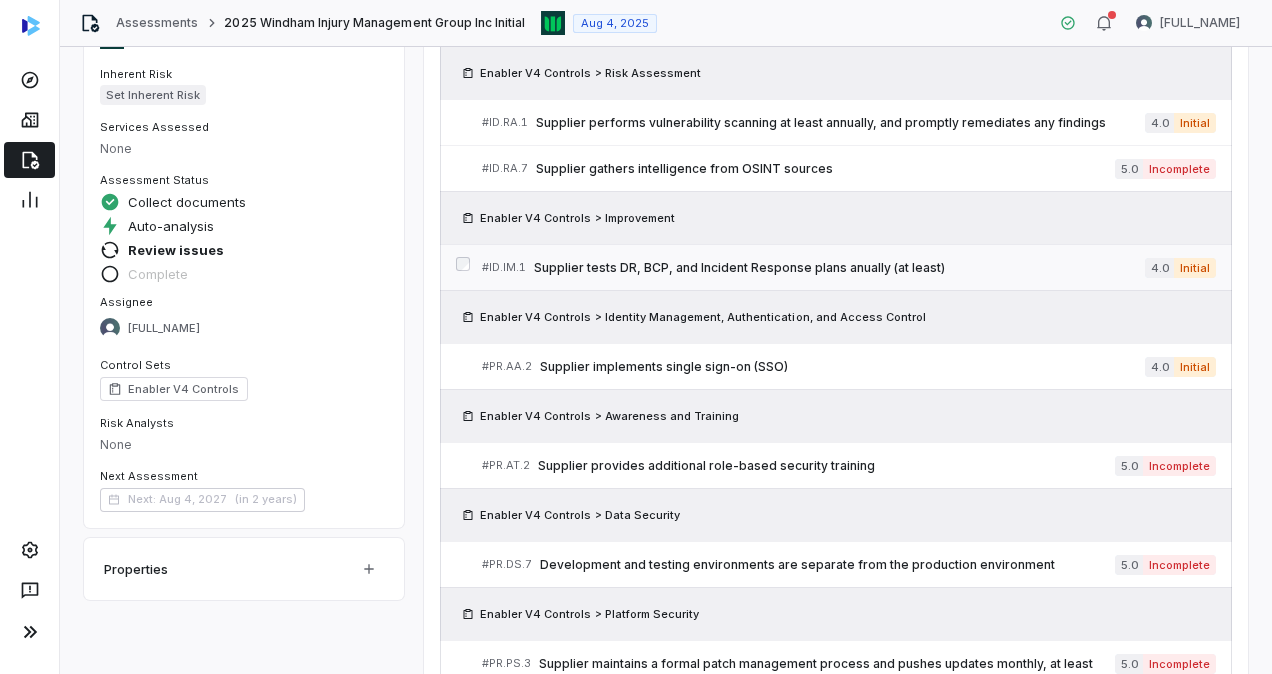 click on "# ID.IM.1 Supplier tests DR, BCP, and Incident Response plans anually (at least) 4.0 Initial" at bounding box center (849, 267) 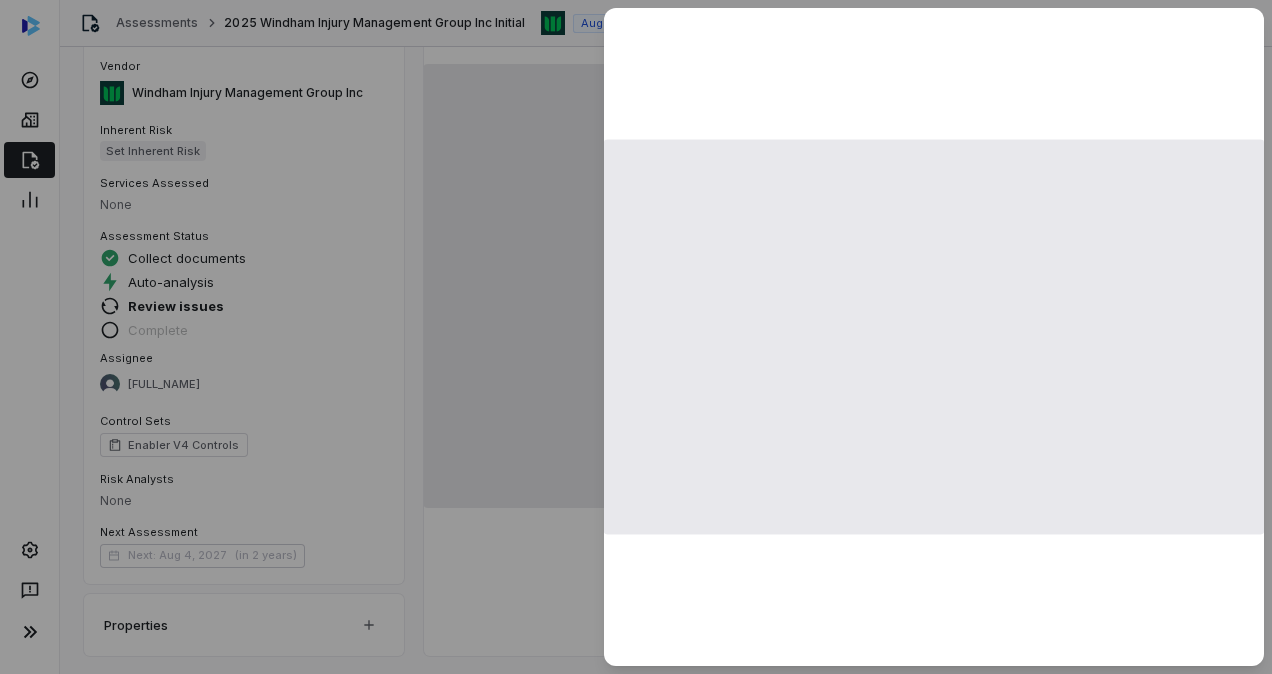scroll, scrollTop: 247, scrollLeft: 0, axis: vertical 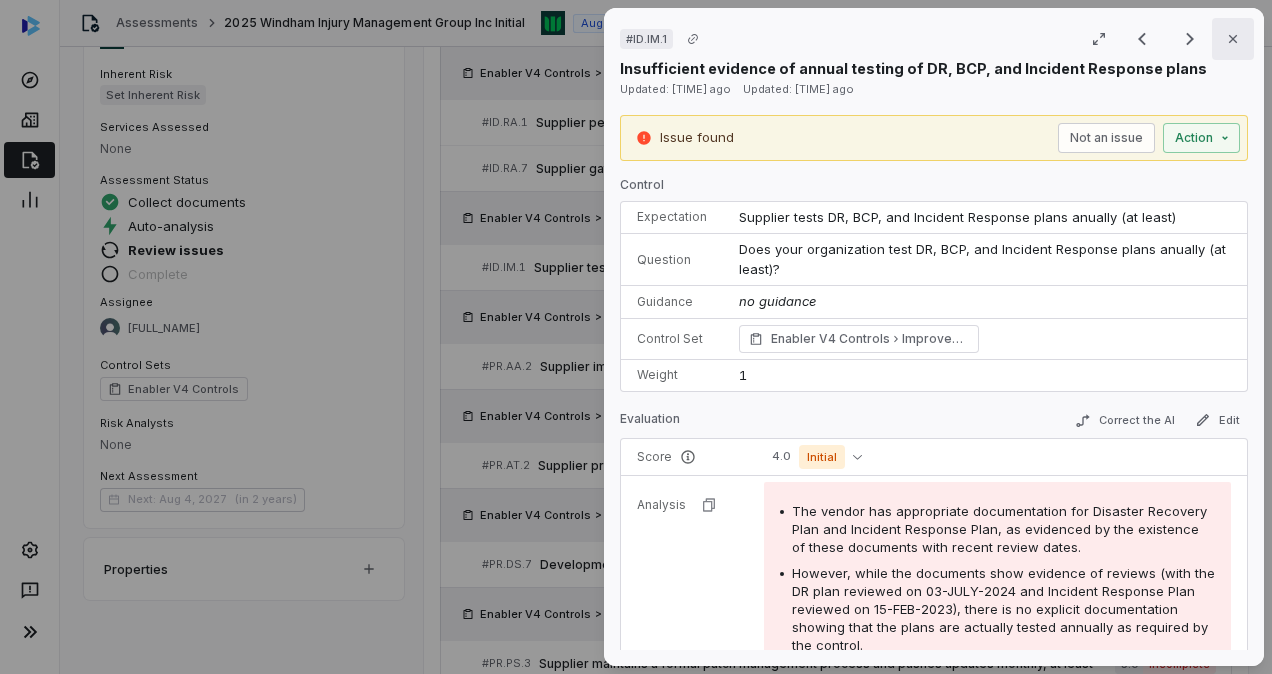 click 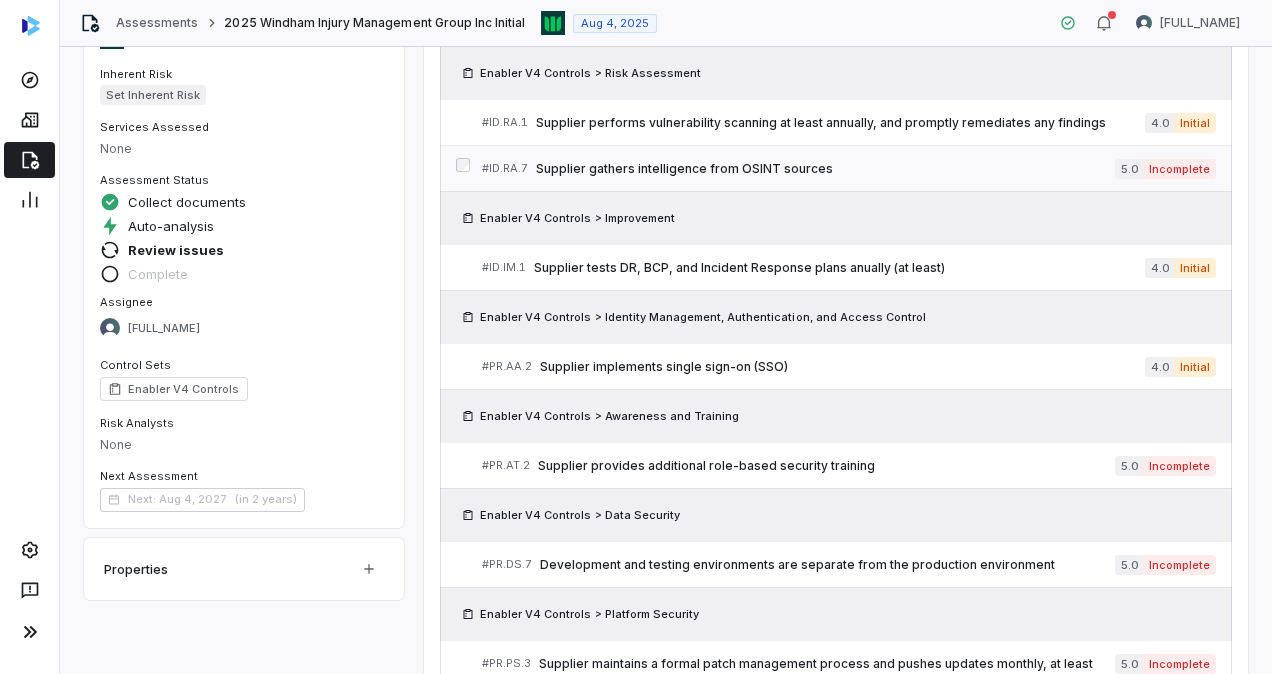 scroll, scrollTop: 0, scrollLeft: 0, axis: both 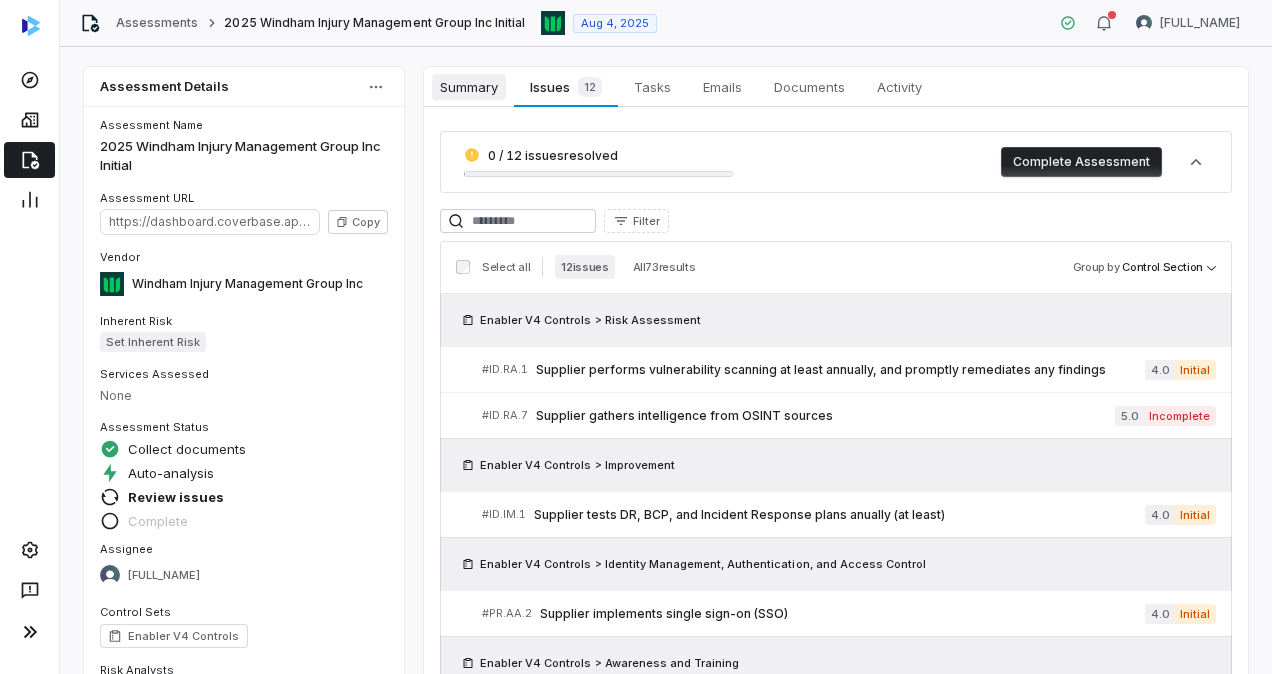 click on "Summary" at bounding box center (469, 87) 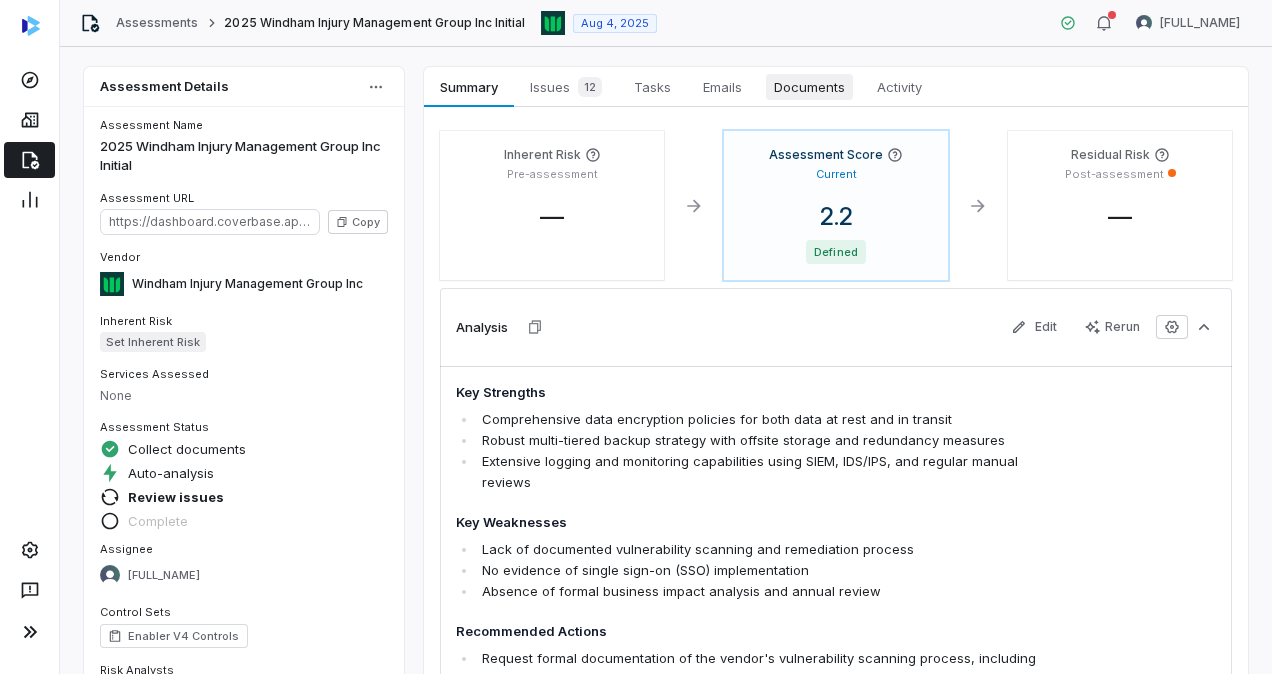 click on "Documents" at bounding box center [809, 87] 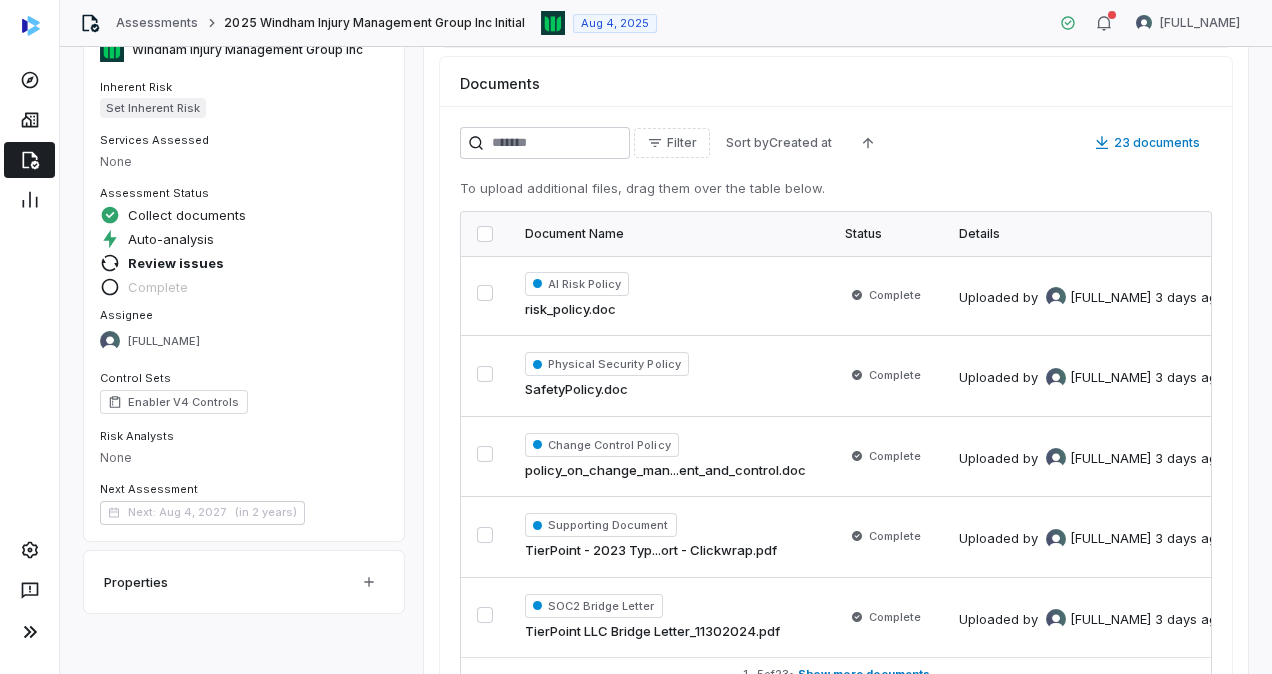 scroll, scrollTop: 322, scrollLeft: 0, axis: vertical 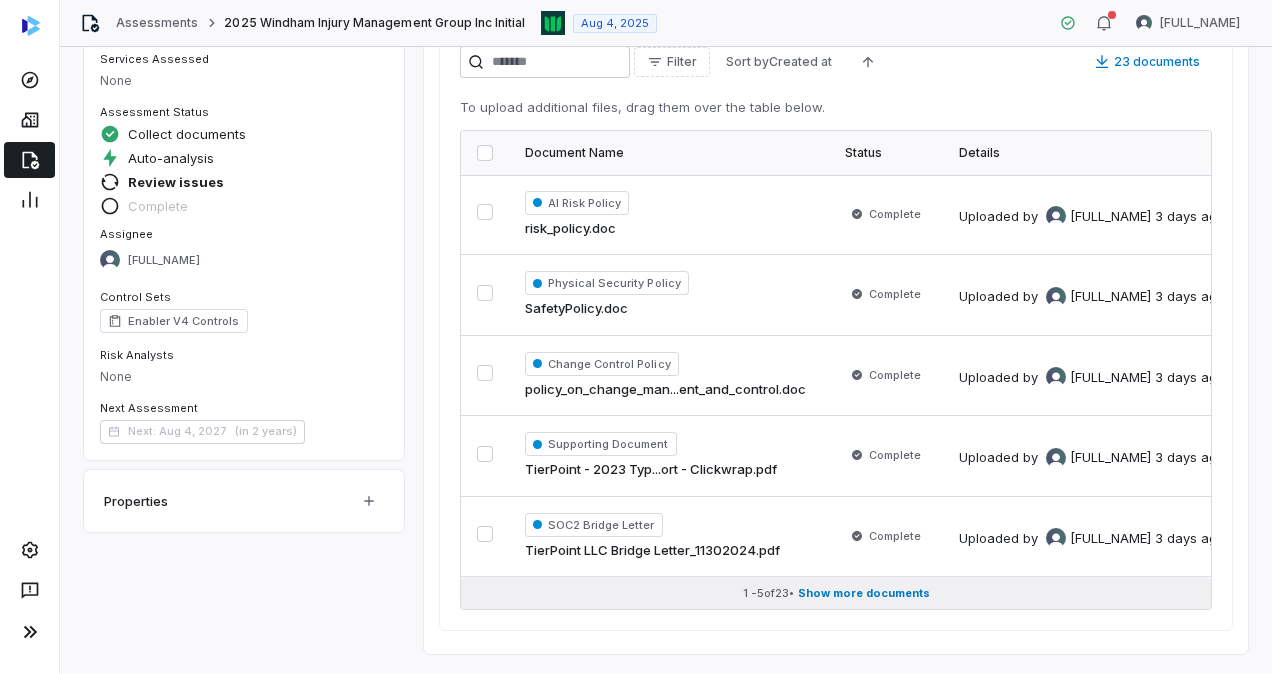 click on "Show more documents" at bounding box center (864, 593) 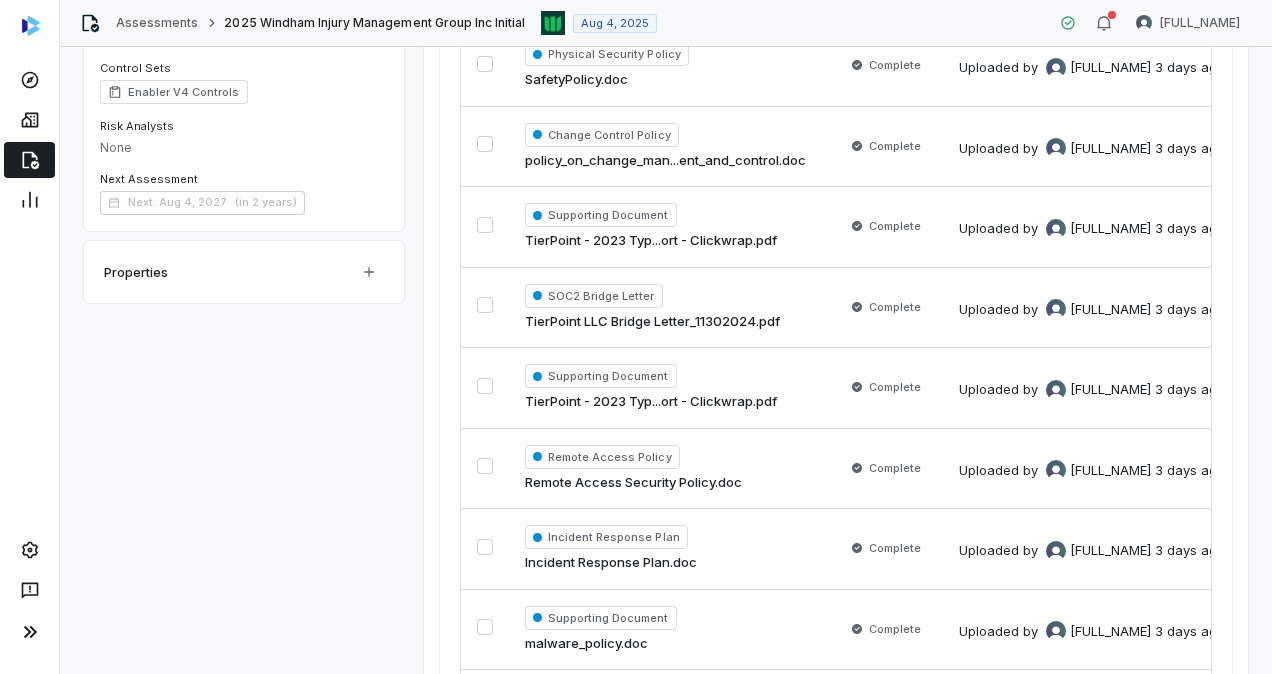 scroll, scrollTop: 544, scrollLeft: 0, axis: vertical 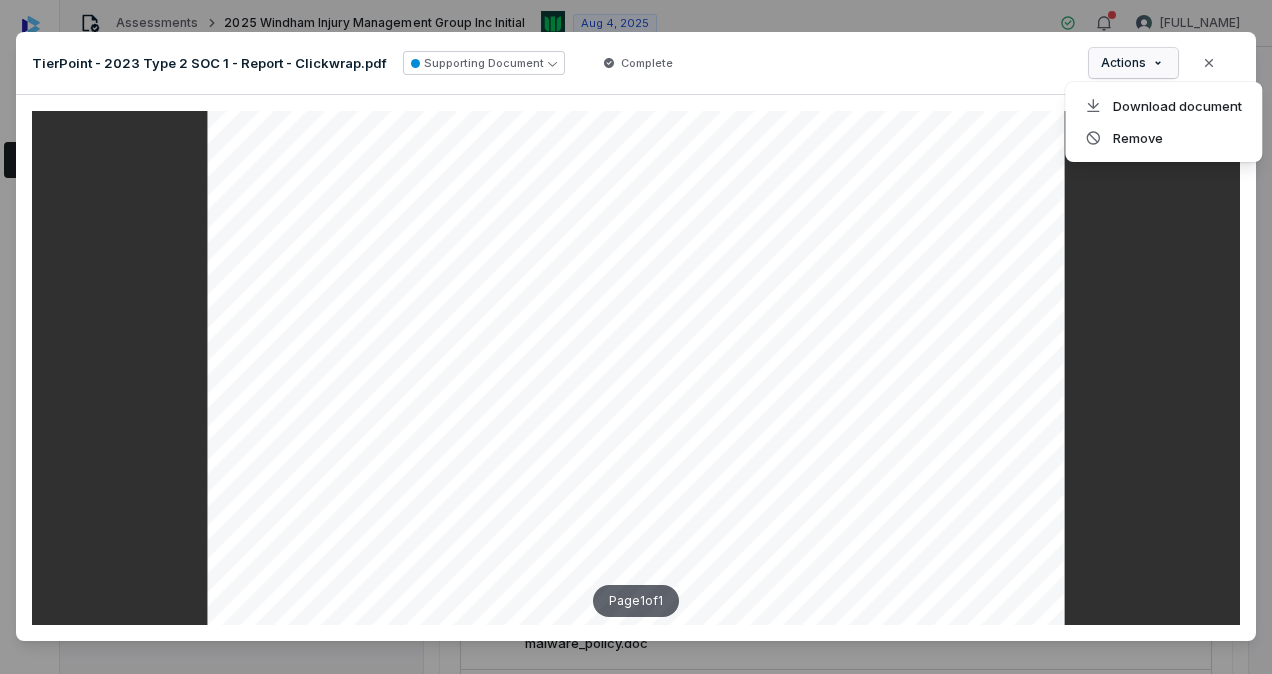 click on "Document Preview TierPoint - [YEAR] Type 2 SOC 1 - Report - Clickwrap.pdf Supporting Document Complete Actions Close Page 1 of 1" at bounding box center [636, 340] 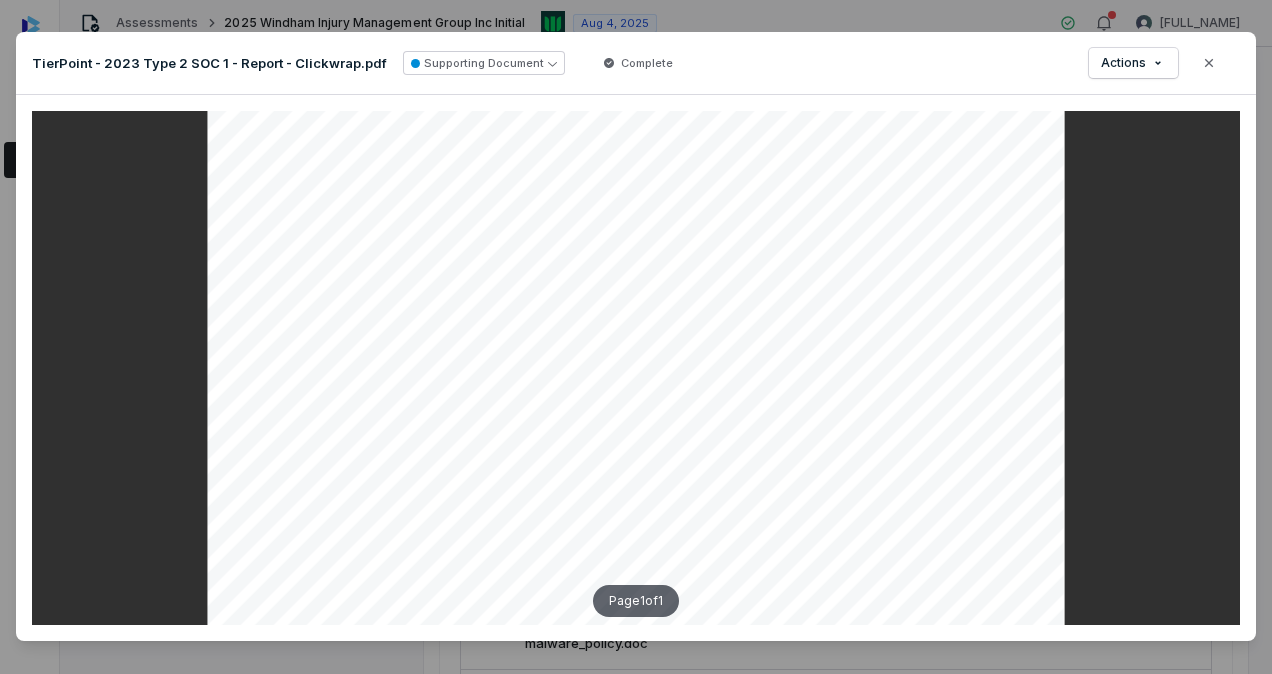 click on "Document Preview TierPoint - [YEAR] Type 2 SOC 1 - Report - Clickwrap.pdf Supporting Document Complete Actions Close Page 1 of 1" at bounding box center [636, 340] 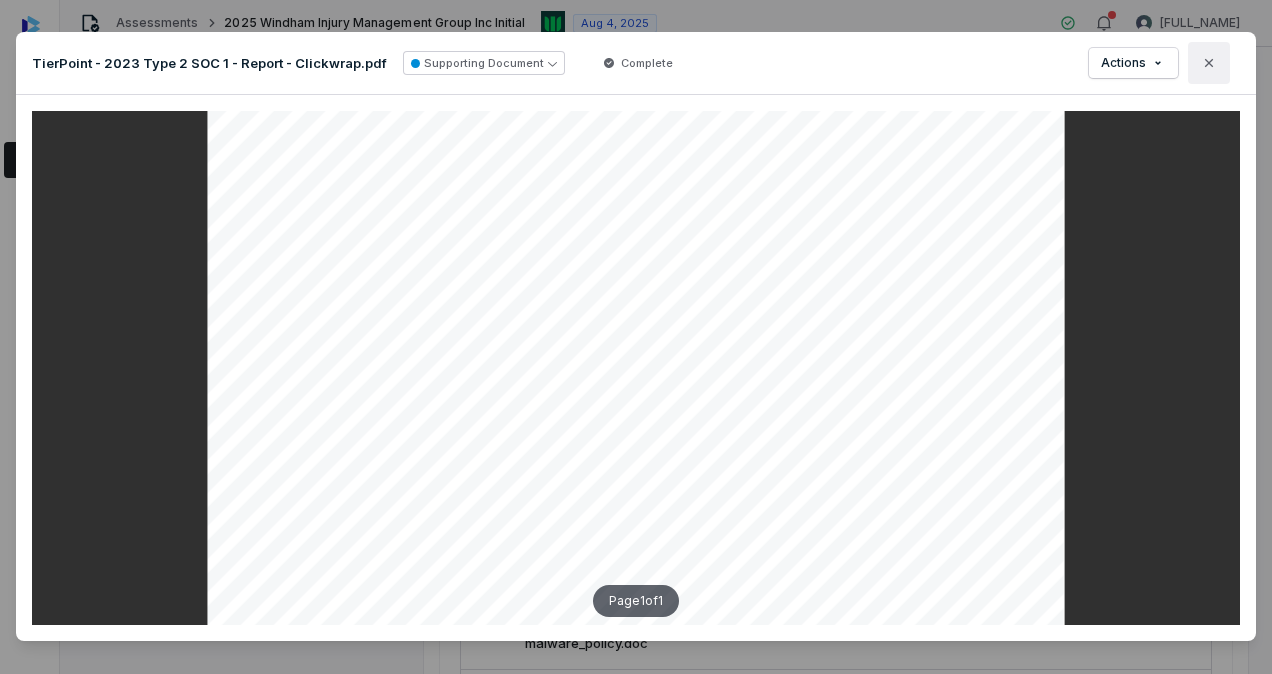 click 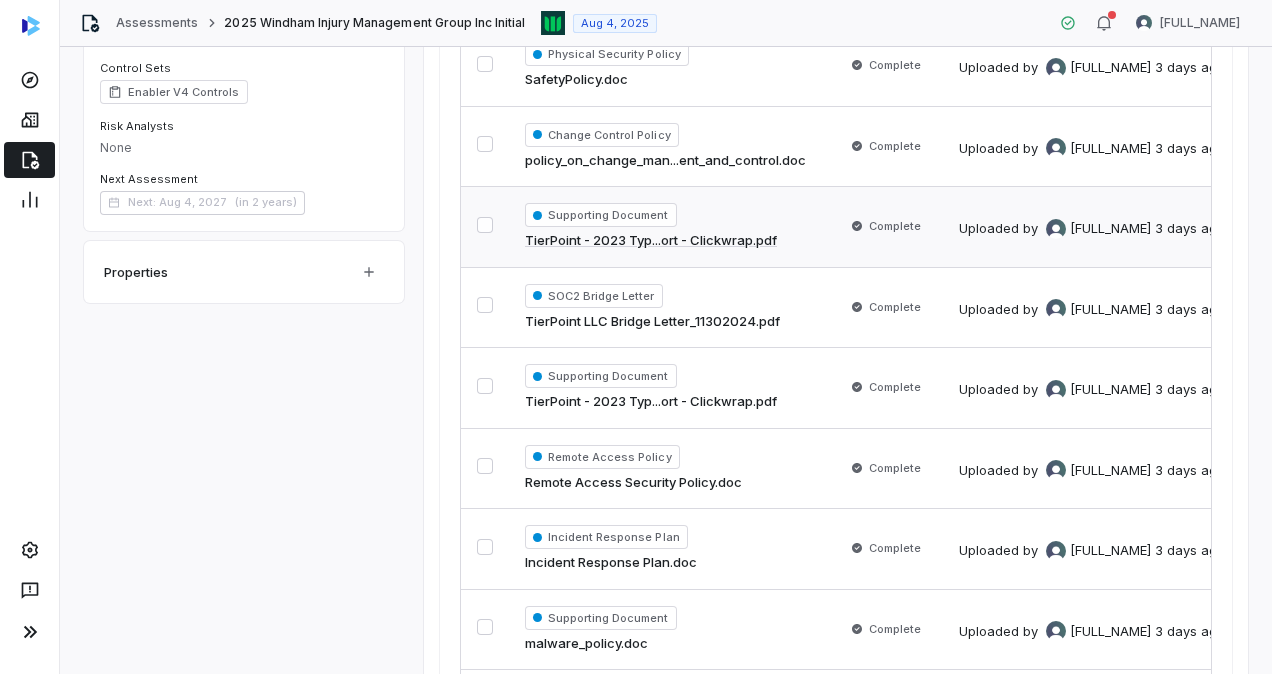 click at bounding box center (485, 225) 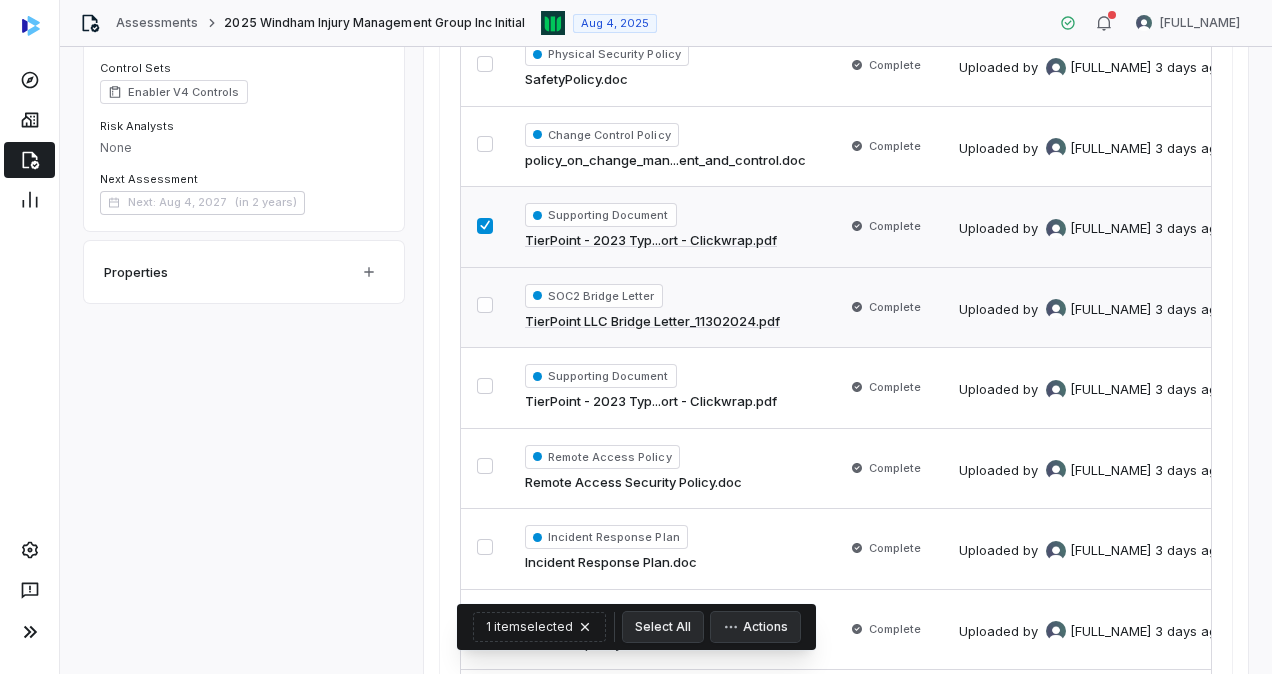 click at bounding box center [485, 305] 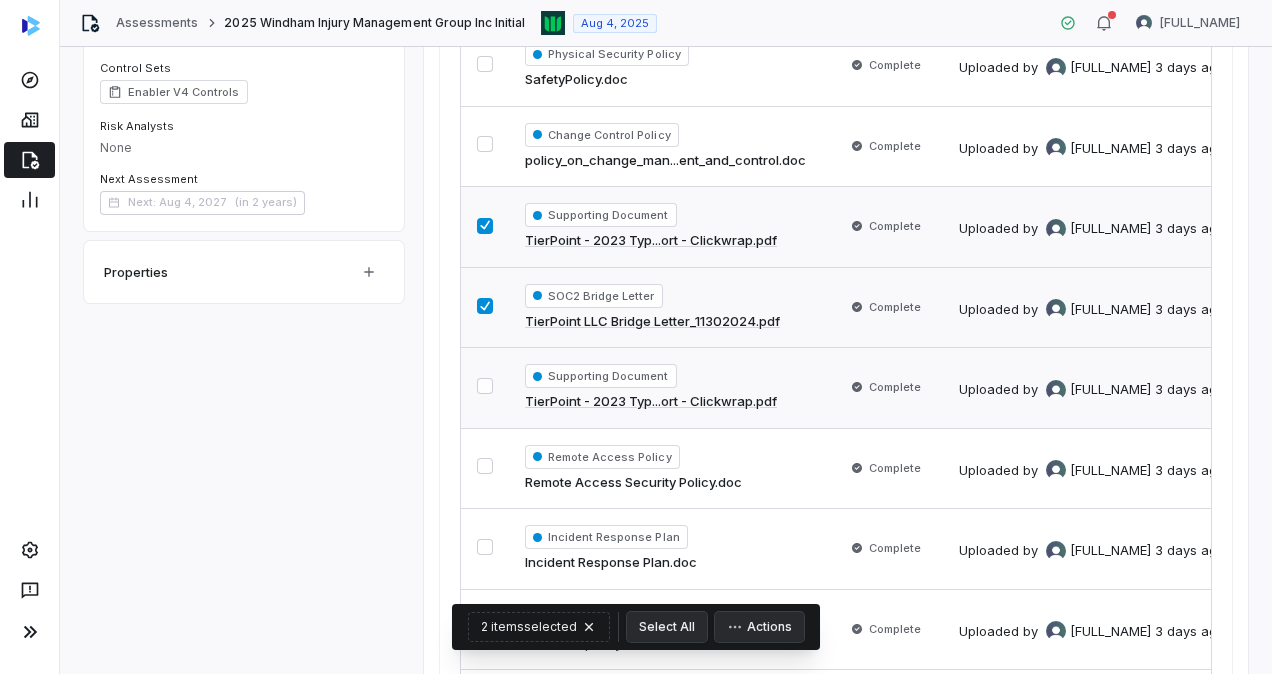 click at bounding box center (485, 386) 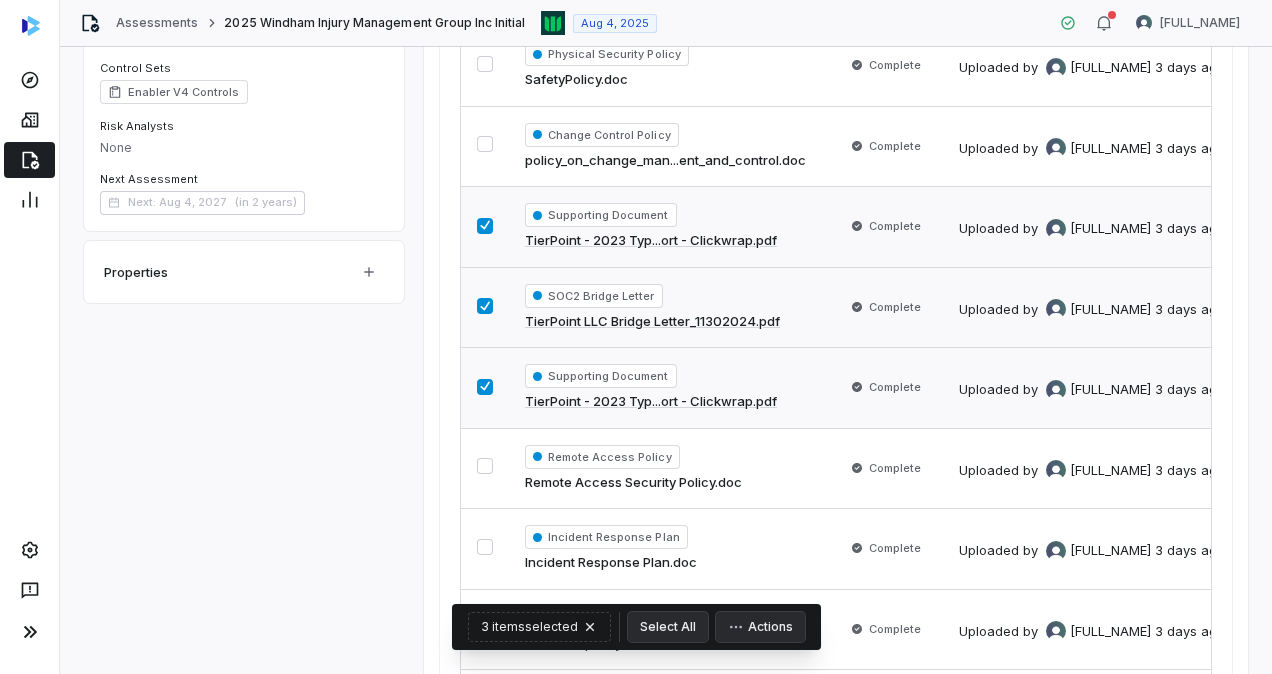 click at bounding box center (485, 306) 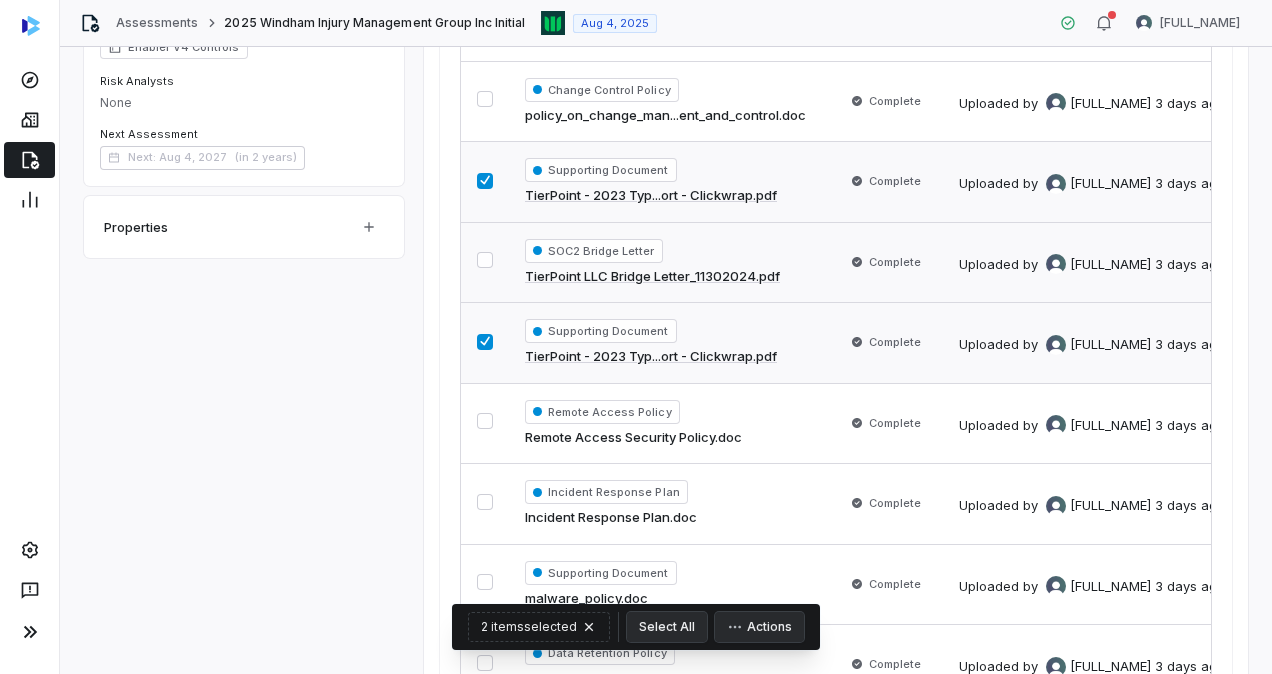 scroll, scrollTop: 590, scrollLeft: 0, axis: vertical 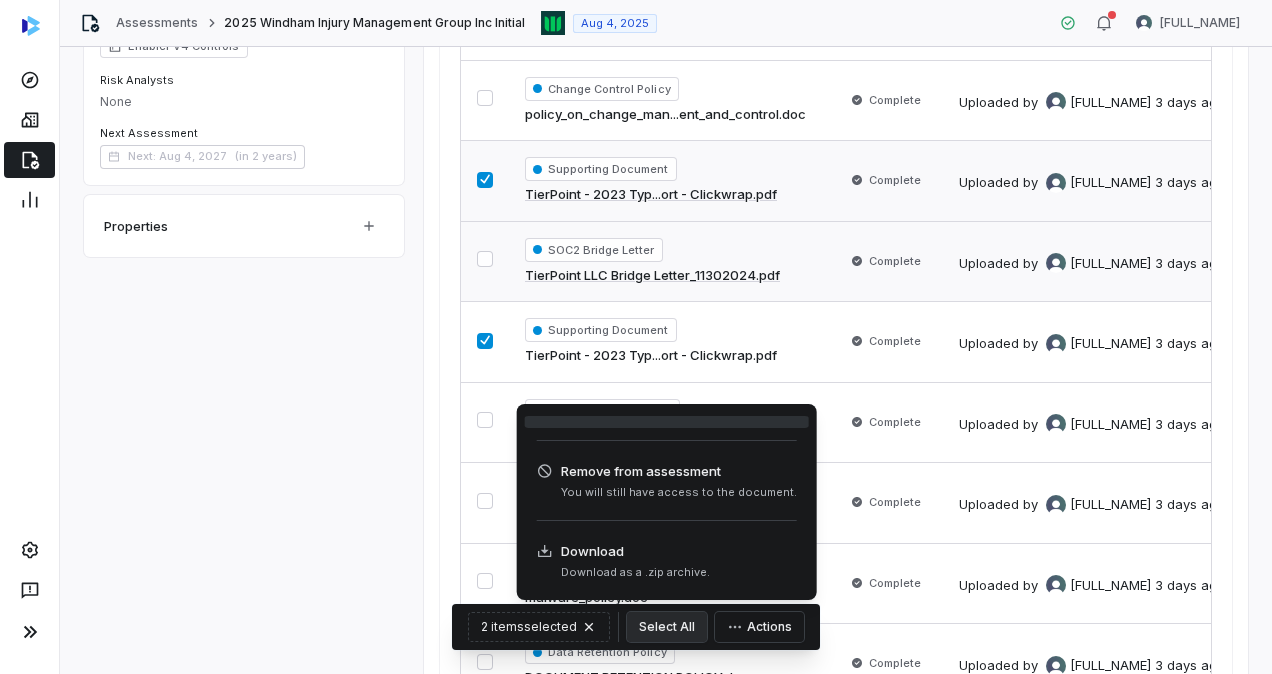 click on "Actions" at bounding box center (759, 627) 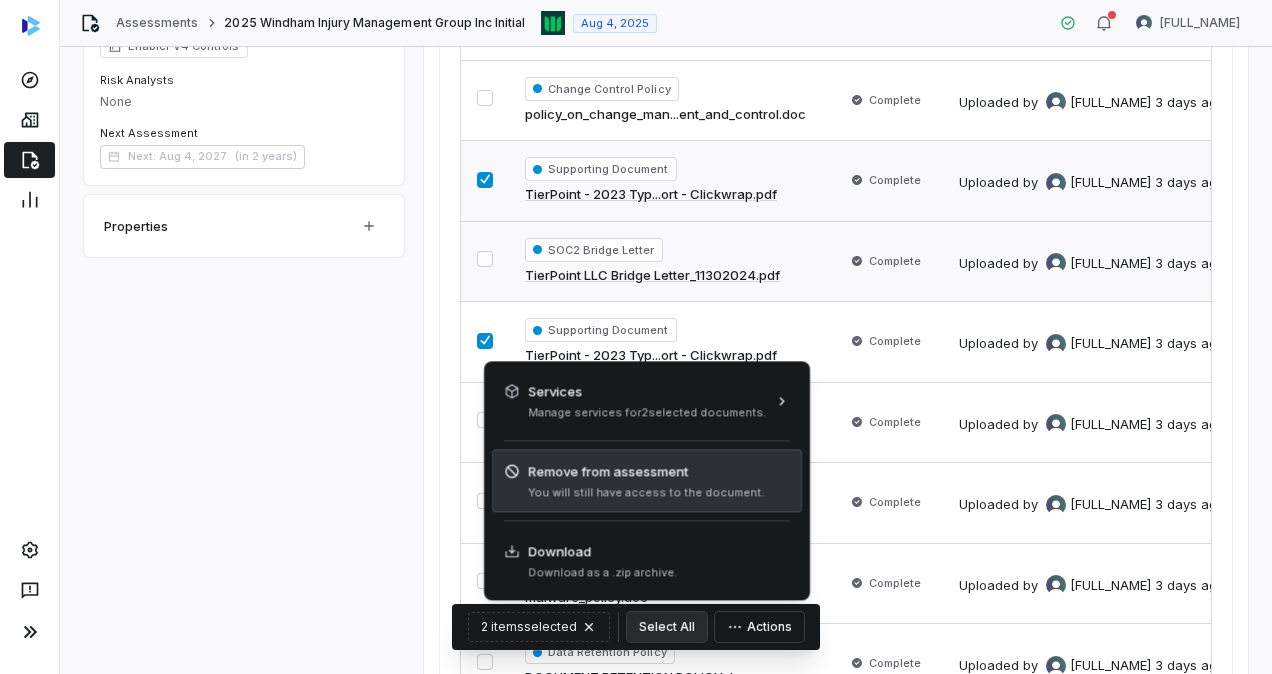 click on "You will still have access to the document." at bounding box center (646, 492) 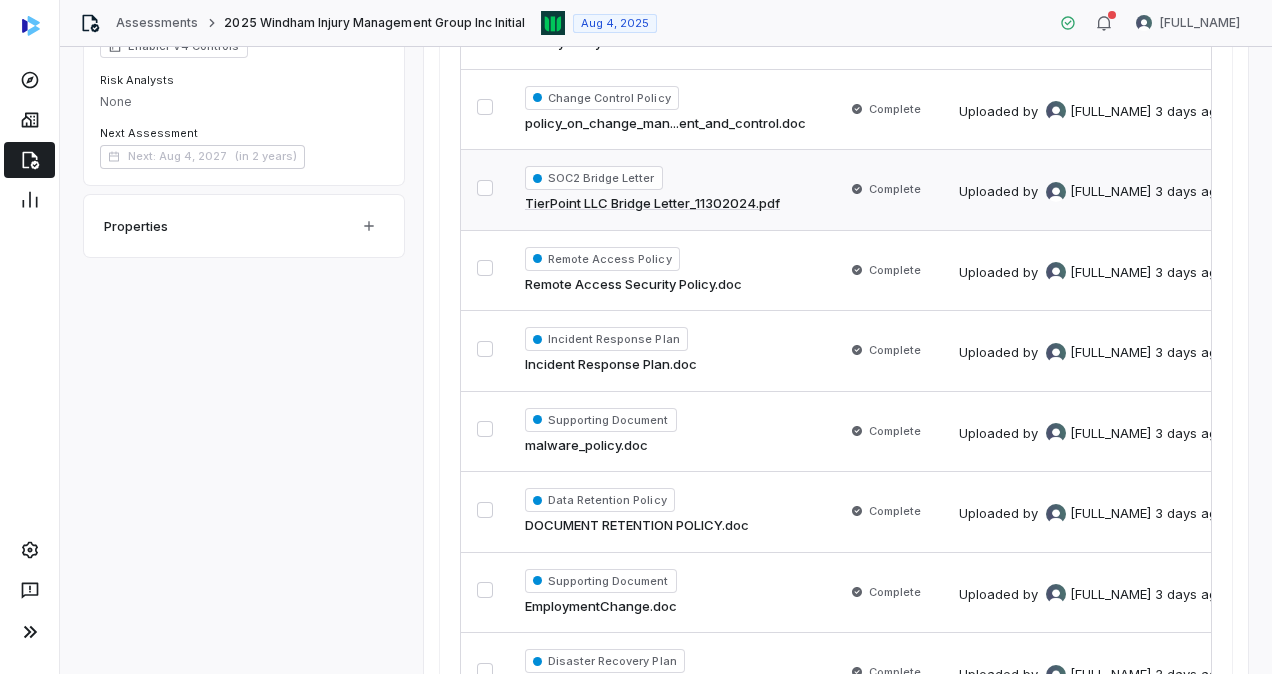 scroll, scrollTop: 0, scrollLeft: 0, axis: both 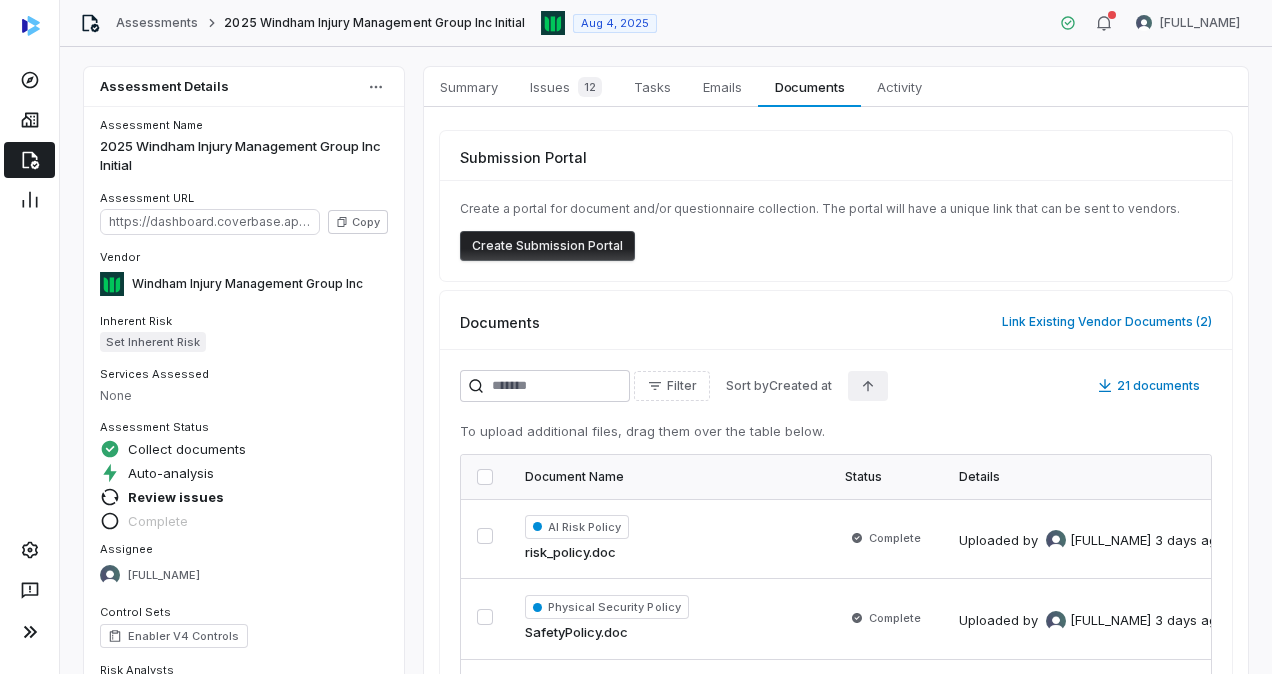 click at bounding box center (868, 386) 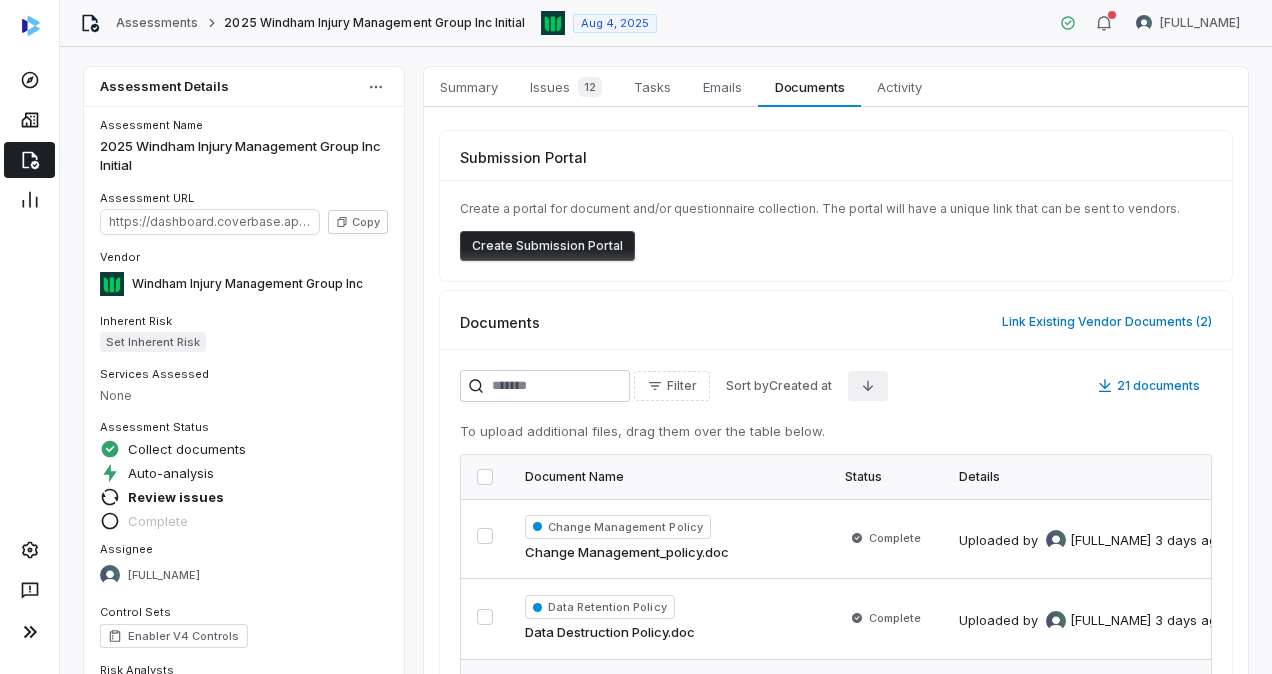 click at bounding box center (868, 386) 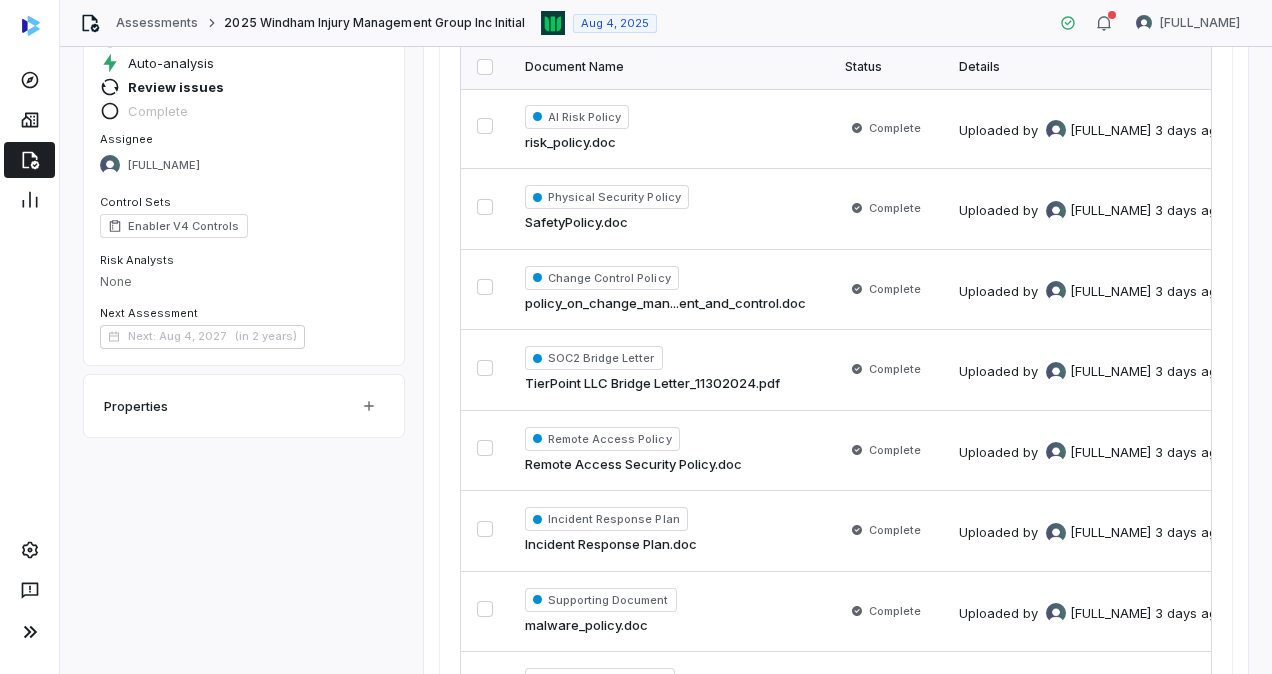 scroll, scrollTop: 0, scrollLeft: 0, axis: both 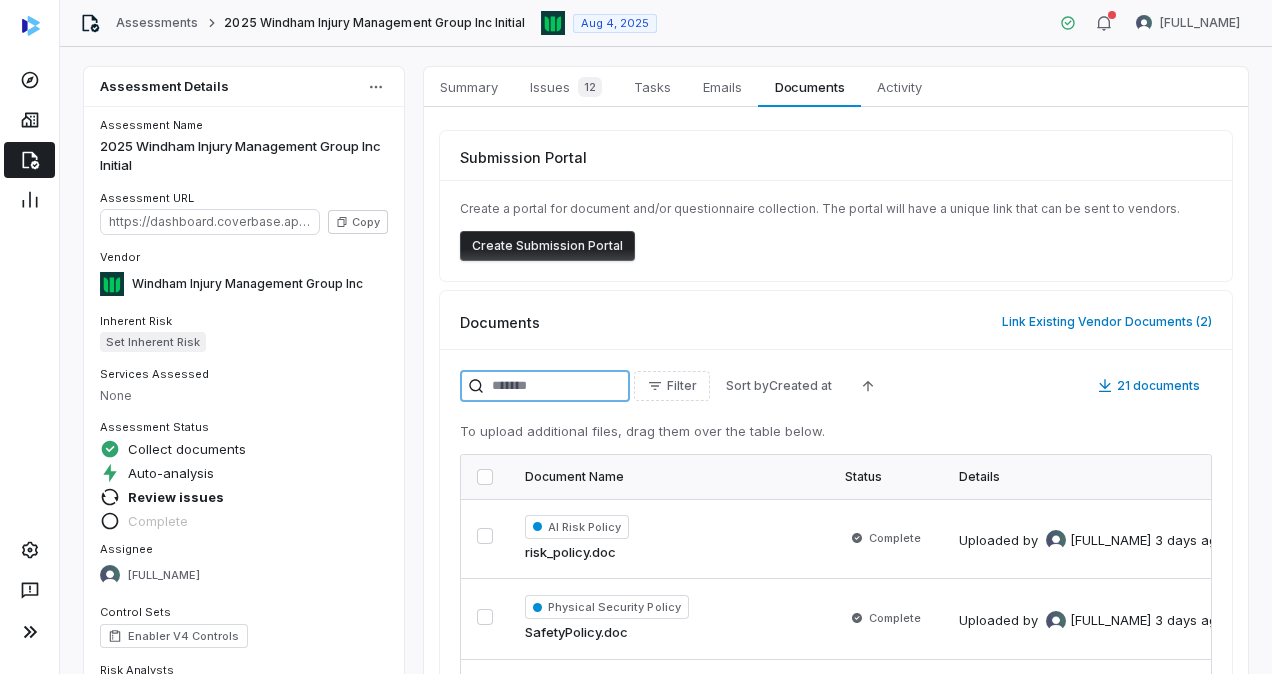 click at bounding box center (545, 386) 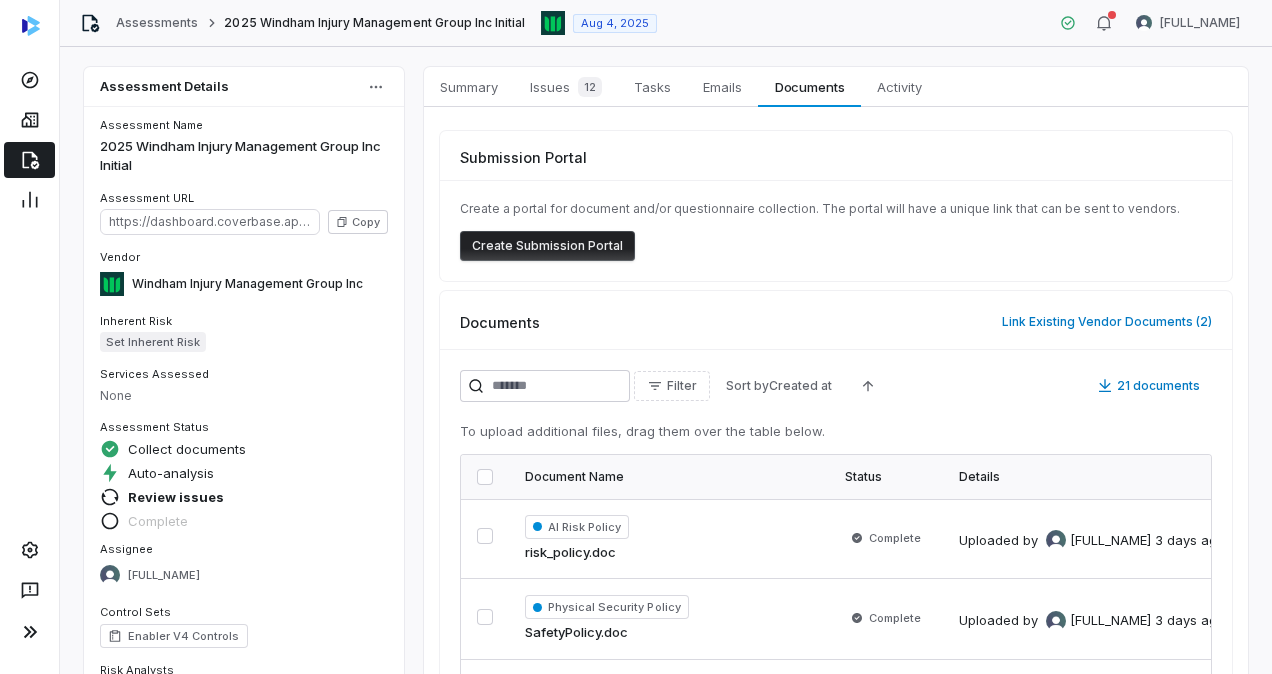 click on "Documents Link Existing Vendor Documents ( 2 )" at bounding box center (836, 314) 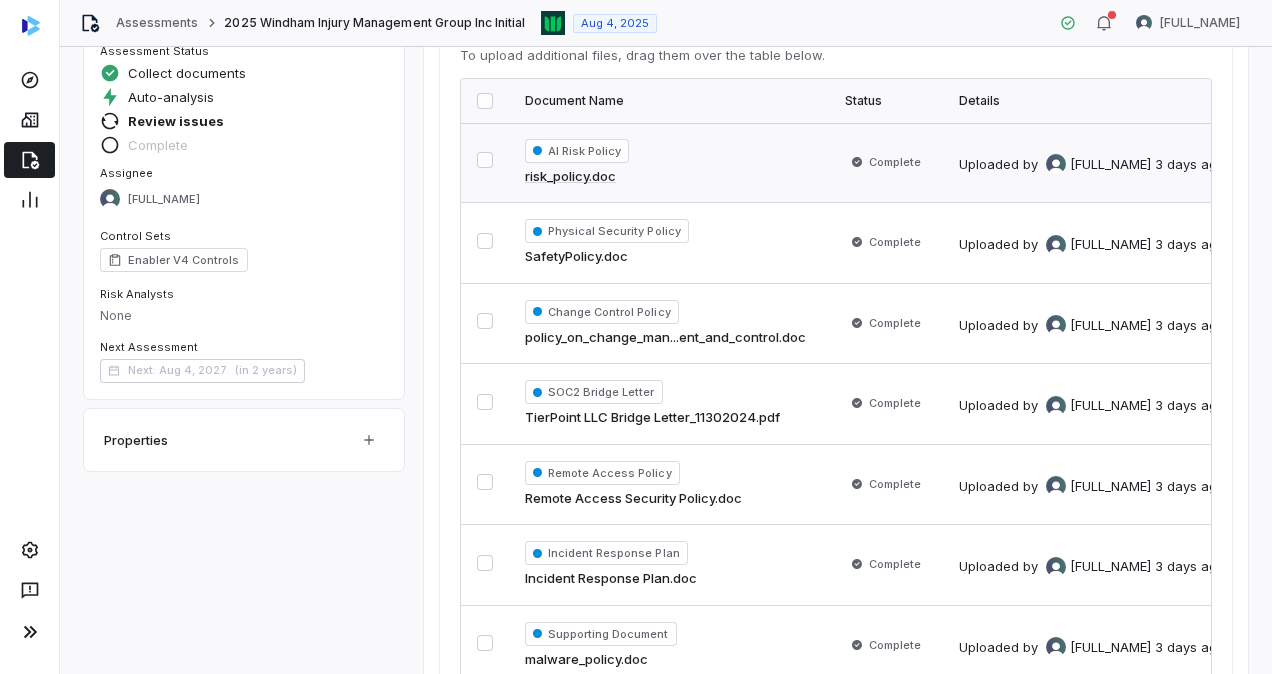 scroll, scrollTop: 377, scrollLeft: 0, axis: vertical 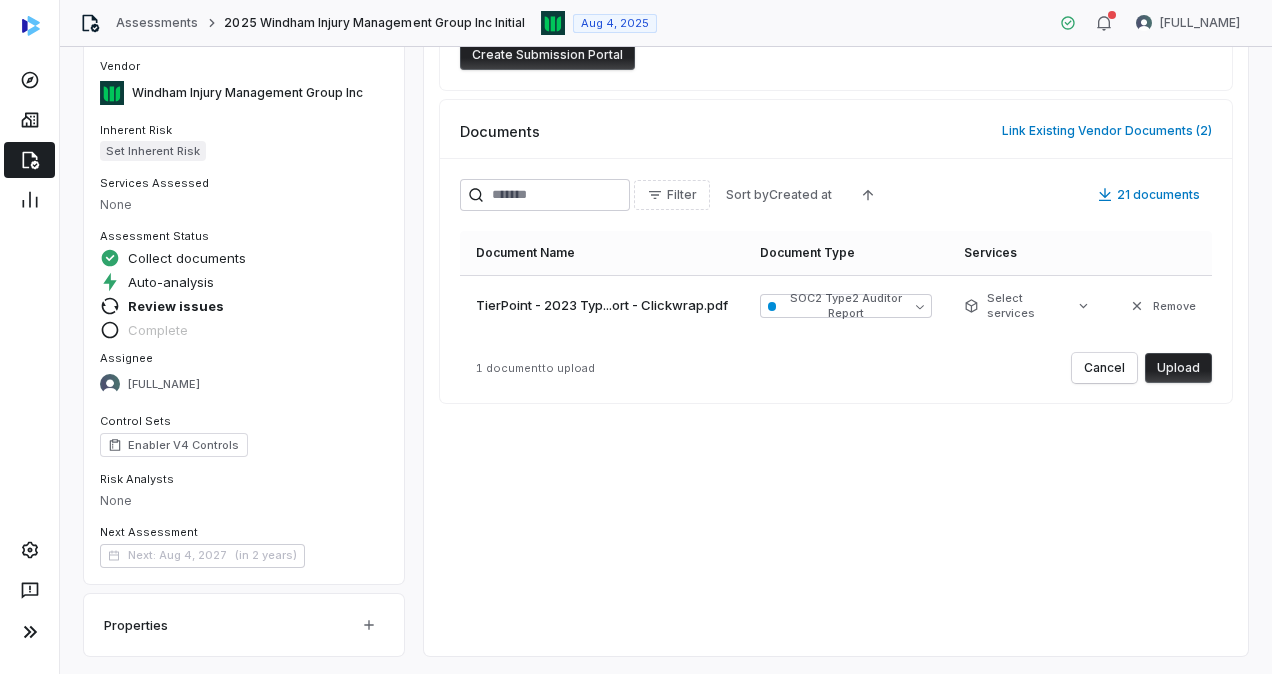 click on "TierPoint - 2023 Typ...ort - Clickwrap.pdf" at bounding box center (602, 306) 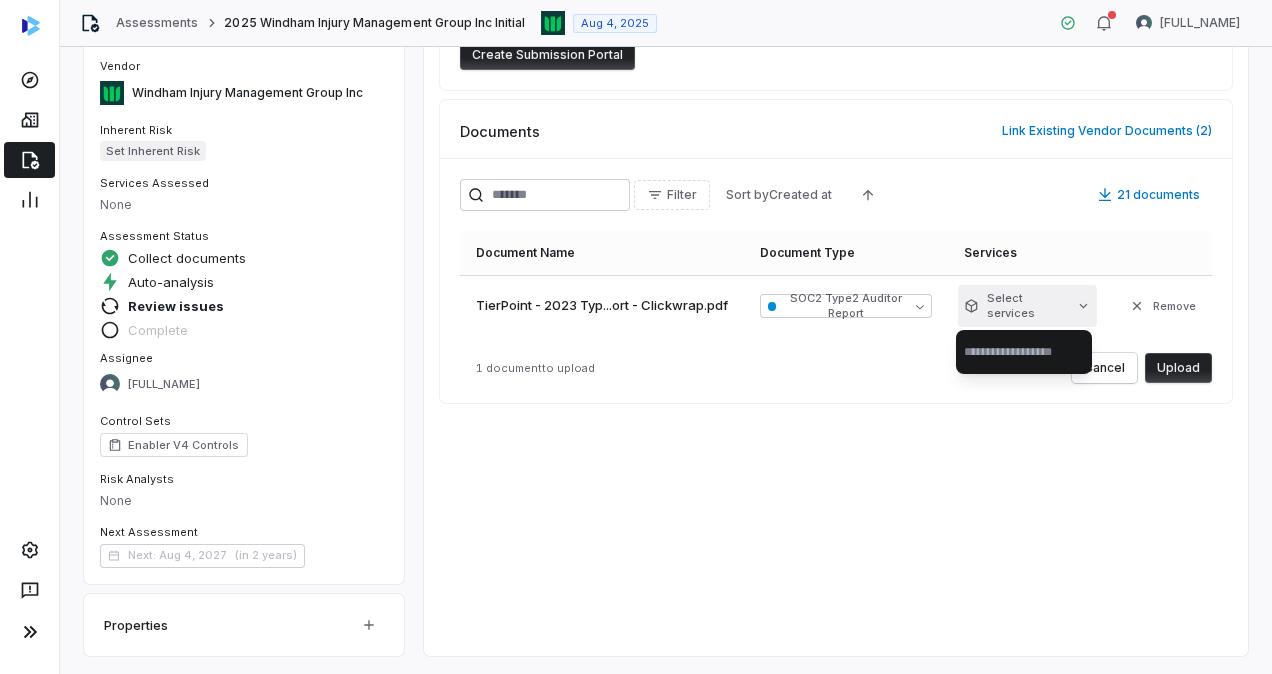 click on "Assessments [YEAR] Windham Injury Management Group Inc Initial [DATE] REKHA KOTHANDARAMAN Assessment Details Assessment Name 2025 Windham Injury Management Group Inc Initial Assessment URL https://dashboard.coverbase.app/assessments/cbqsrw_831e2df2e67c45fdba33e5c67b39ca5f Copy Vendor Windham Injury Management Group Inc Inherent Risk Set Inherent Risk Services Assessed None Assessment Status Collect documents Auto-analysis Review issues Complete Assignee REKHA KOTHANDARAMAN Control Sets Enabler V4 Controls Risk Analysts None Next Assessment Next: Aug 4, 2027 ( in 2 years ) Properties Summary Summary Issues 12 Issues 12 Tasks Tasks Emails Emails Documents Documents Activity Activity Submission Portal Create a portal for document and/or questionnaire collection. The portal will have a unique link that can be sent to vendors. Create Submission Portal Documents Link Existing Vendor Documents ( 2 ) Filter Sort by Created at 21 documents Document Name Document Type Services Select services" at bounding box center [636, 337] 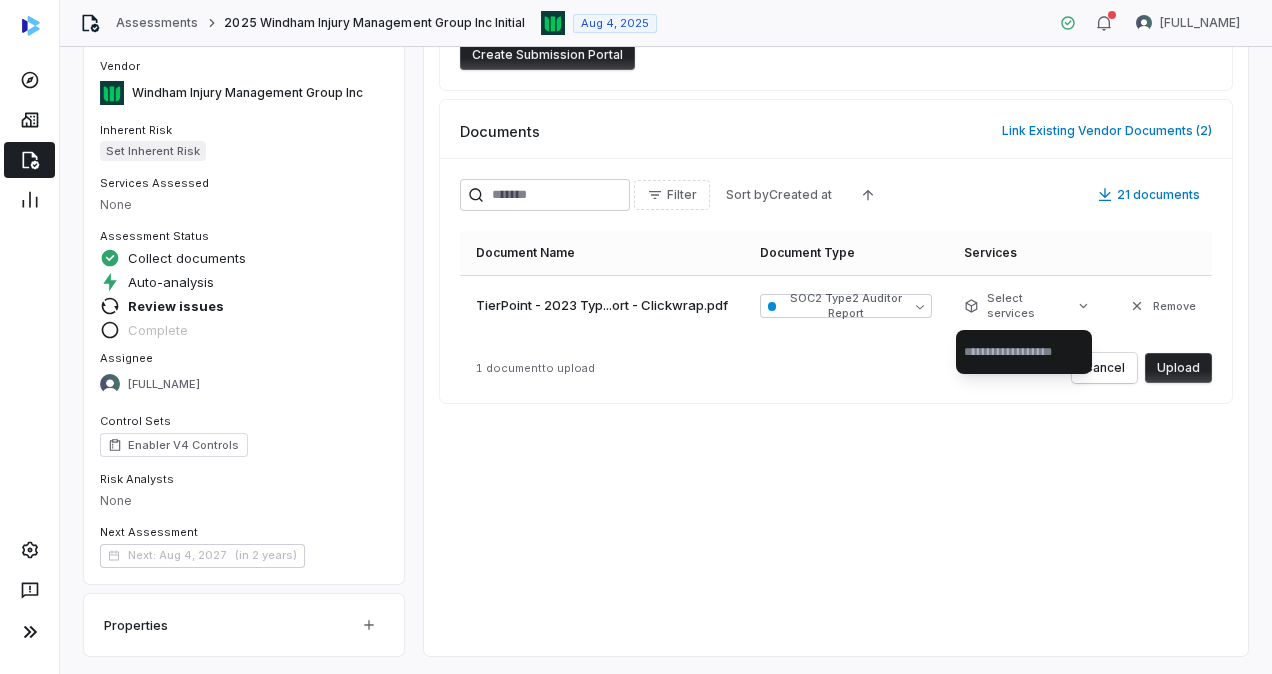 click on "Assessments [YEAR] Windham Injury Management Group Inc Initial [DATE] REKHA KOTHANDARAMAN Assessment Details Assessment Name 2025 Windham Injury Management Group Inc Initial Assessment URL https://dashboard.coverbase.app/assessments/cbqsrw_831e2df2e67c45fdba33e5c67b39ca5f Copy Vendor Windham Injury Management Group Inc Inherent Risk Set Inherent Risk Services Assessed None Assessment Status Collect documents Auto-analysis Review issues Complete Assignee REKHA KOTHANDARAMAN Control Sets Enabler V4 Controls Risk Analysts None Next Assessment Next: Aug 4, 2027 ( in 2 years ) Properties Summary Summary Issues 12 Issues 12 Tasks Tasks Emails Emails Documents Documents Activity Activity Submission Portal Create a portal for document and/or questionnaire collection. The portal will have a unique link that can be sent to vendors. Create Submission Portal Documents Link Existing Vendor Documents ( 2 ) Filter Sort by Created at 21 documents Document Name Document Type Services Select services" at bounding box center (636, 337) 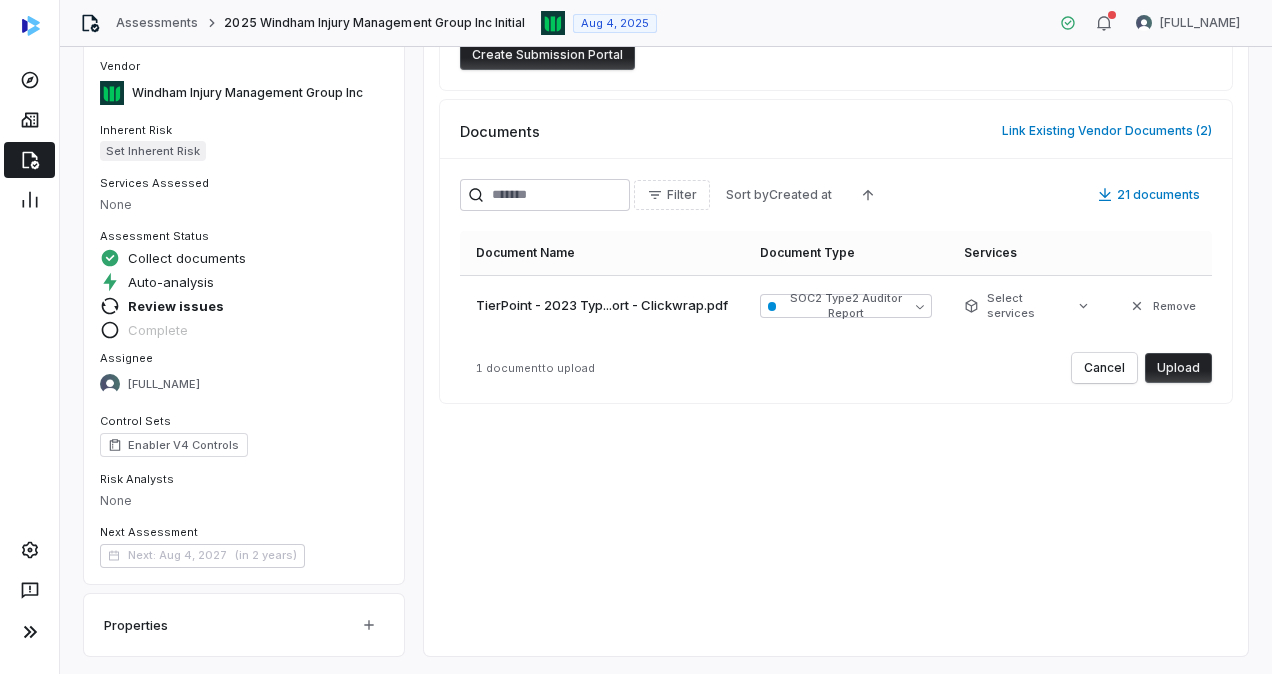click on "Upload" at bounding box center (1178, 368) 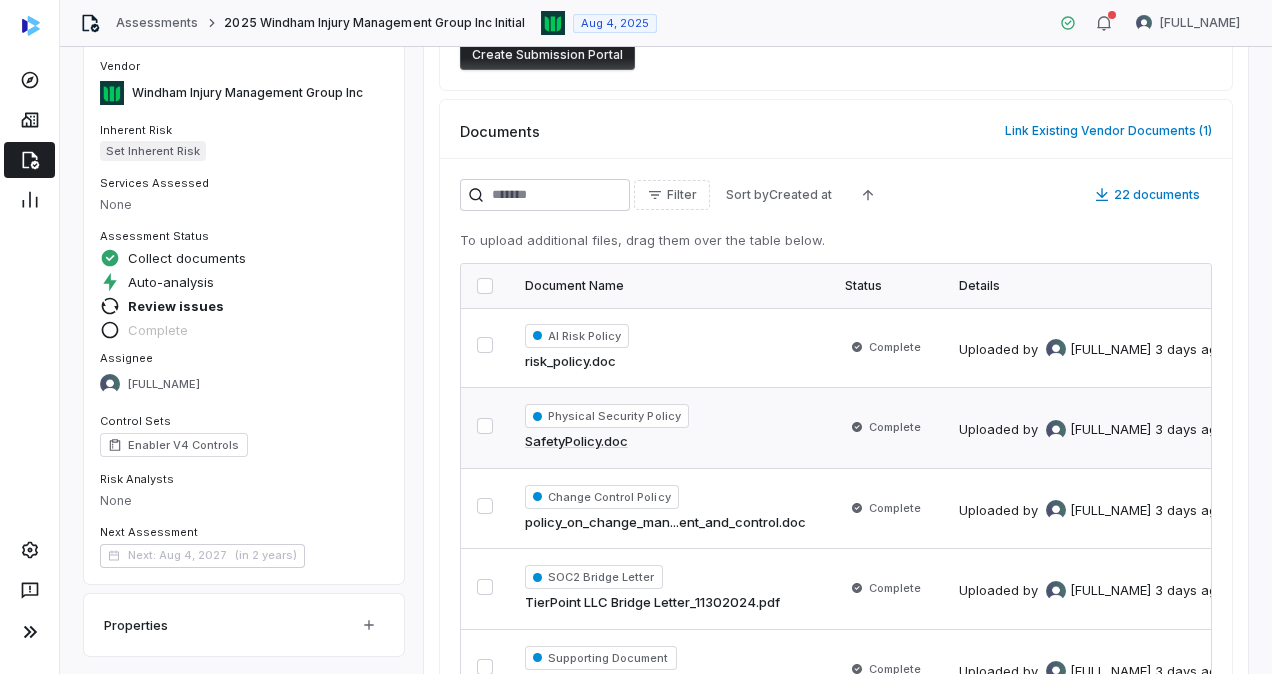 scroll, scrollTop: 330, scrollLeft: 0, axis: vertical 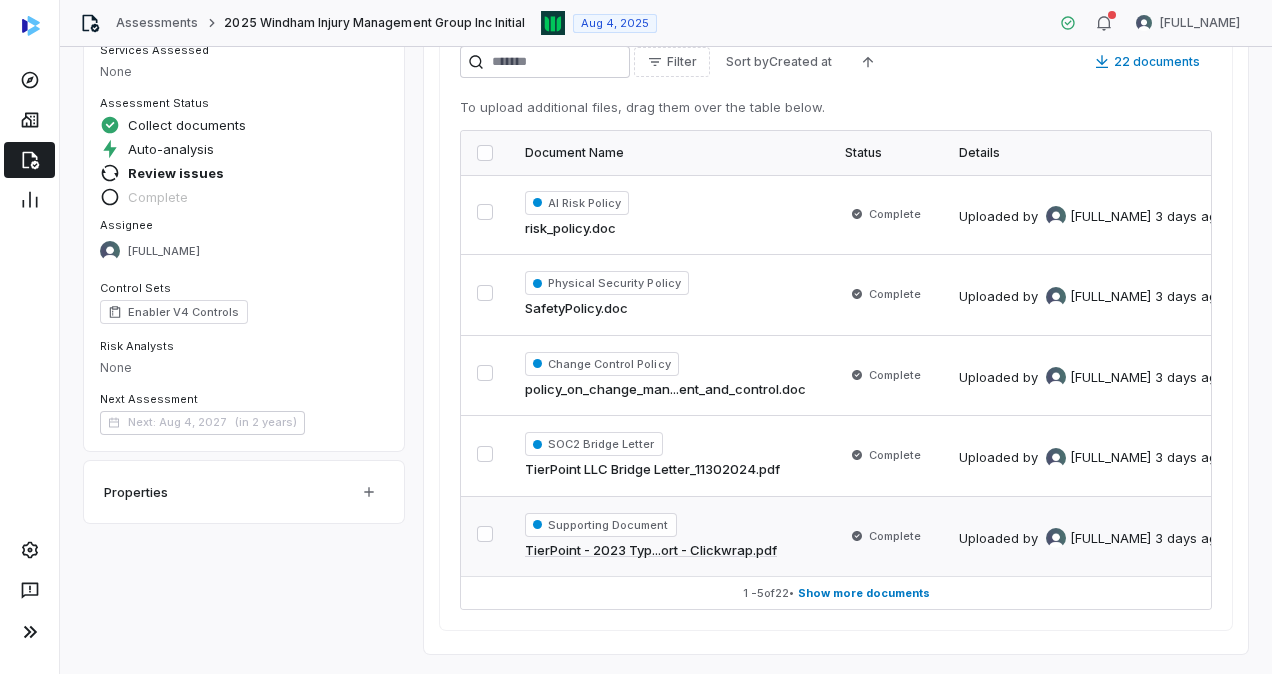 click on "TierPoint - 2023 Typ...ort - Clickwrap.pdf" at bounding box center [651, 551] 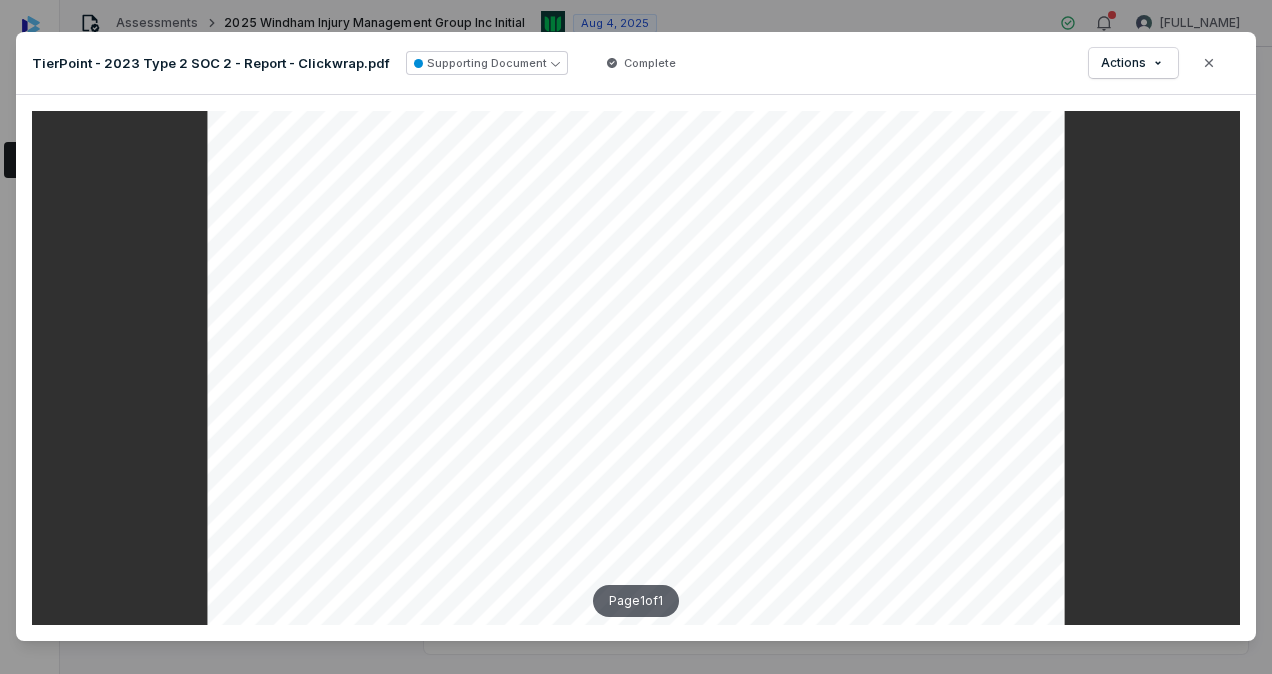 scroll, scrollTop: 451, scrollLeft: 0, axis: vertical 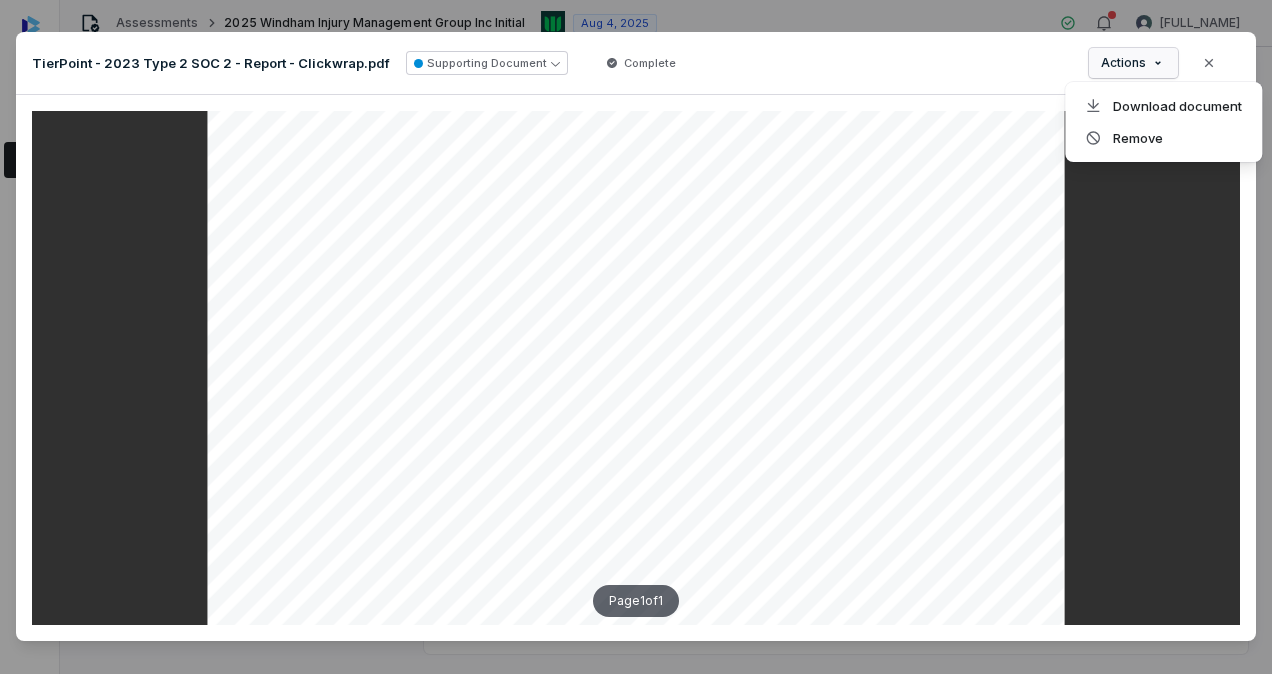 click on "Document Preview TierPoint - 2023 Type 2 SOC 2 - Report - Clickwrap.pdf Supporting Document Complete Actions Close Page  1  of  1" at bounding box center (636, 340) 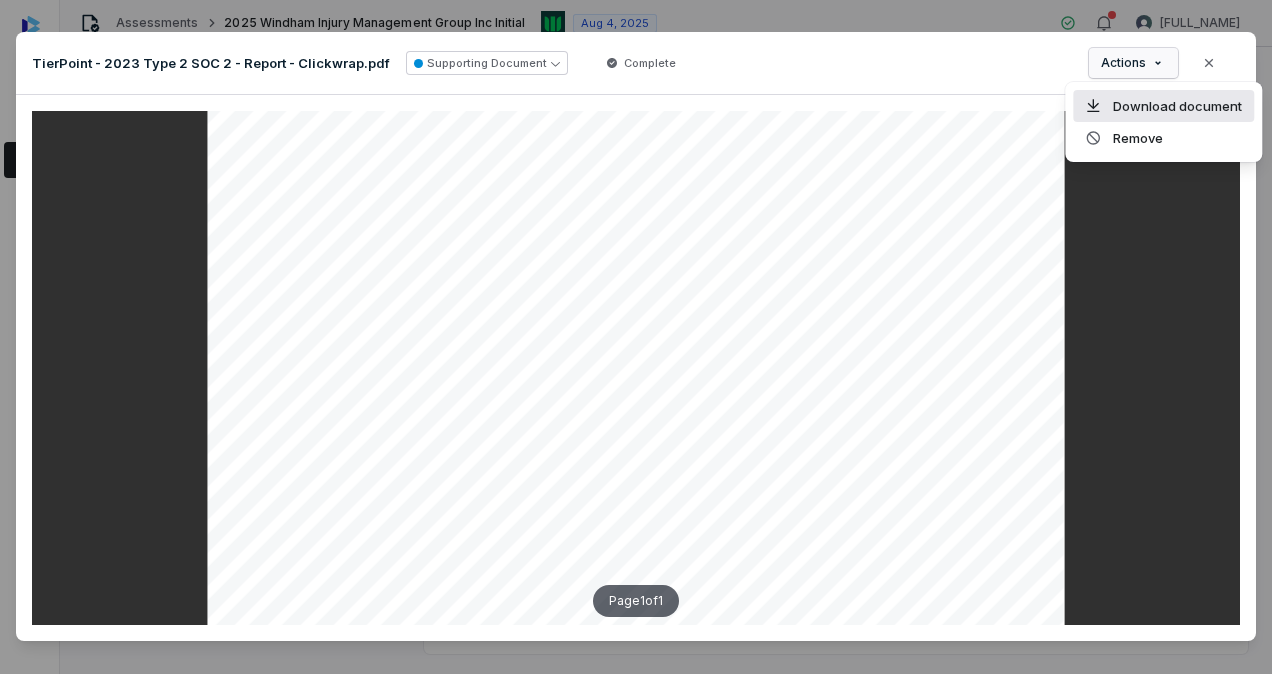 click on "Download document" at bounding box center (1163, 106) 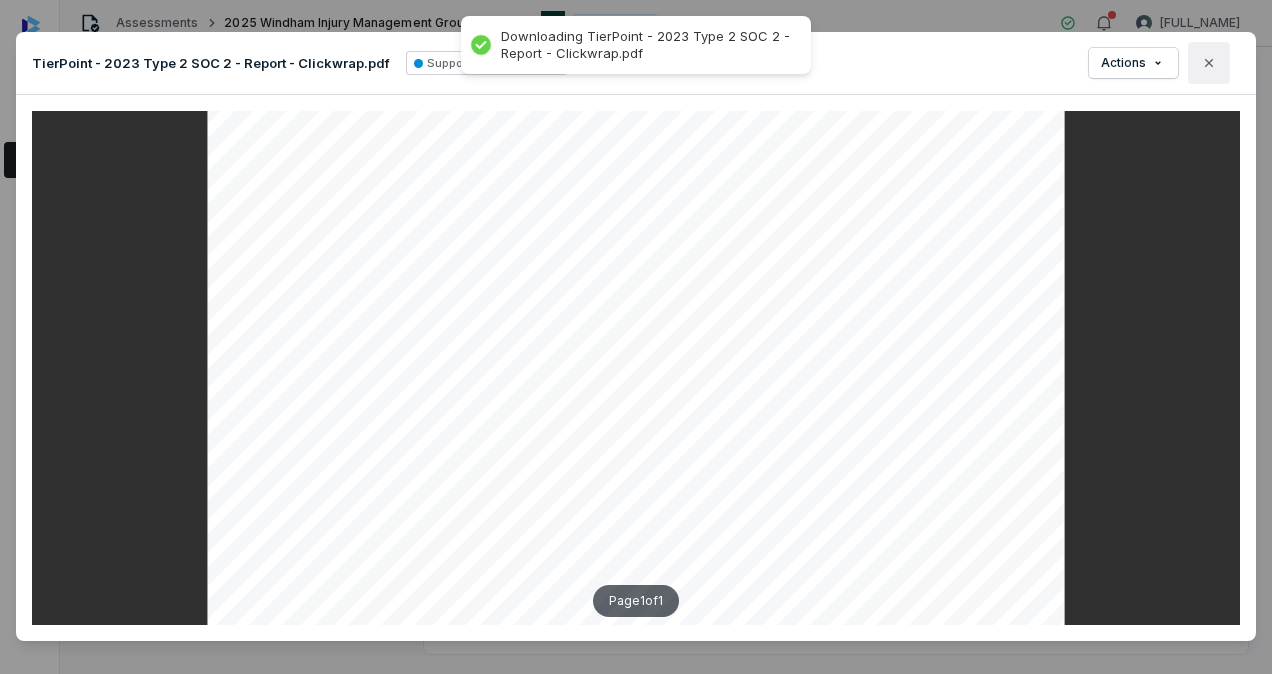 click 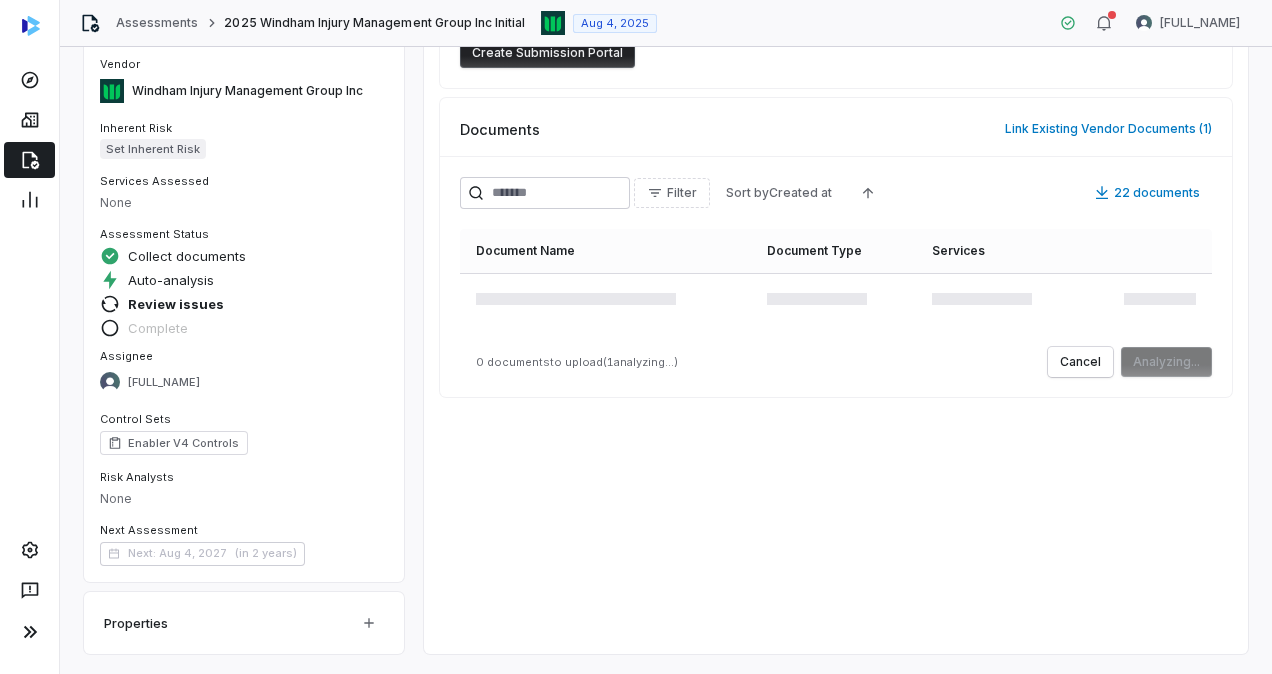 scroll, scrollTop: 191, scrollLeft: 0, axis: vertical 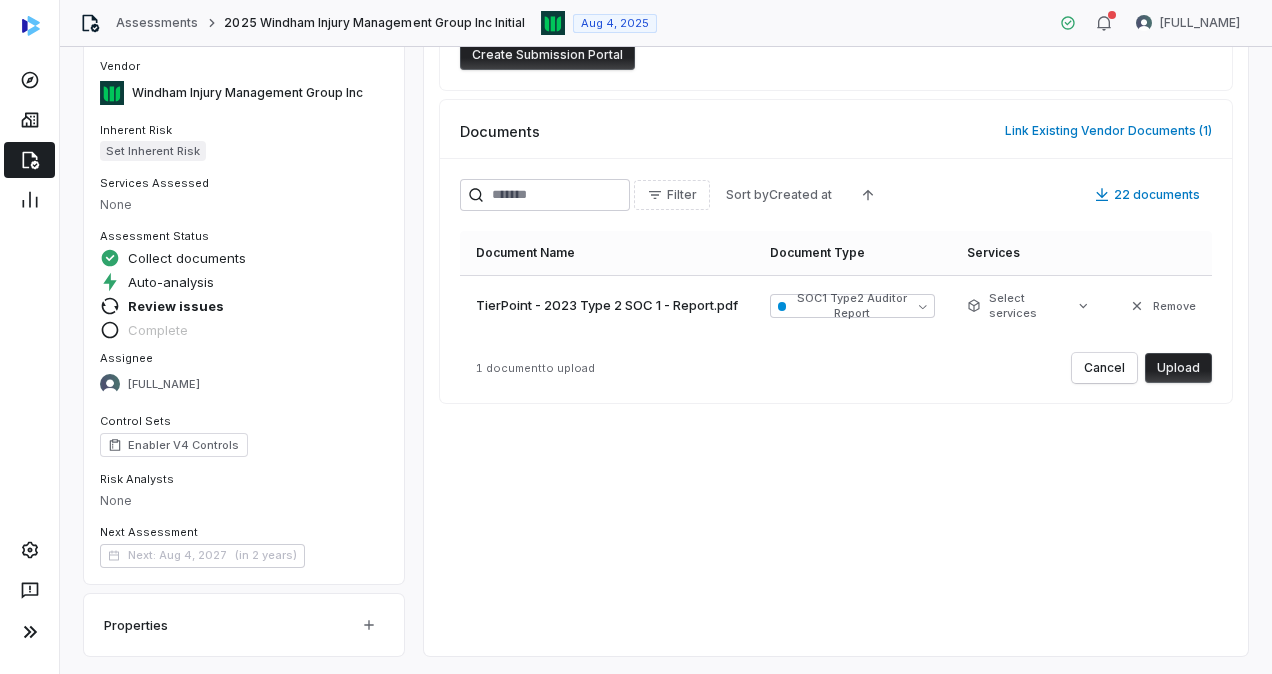 click on "Upload" at bounding box center [1178, 368] 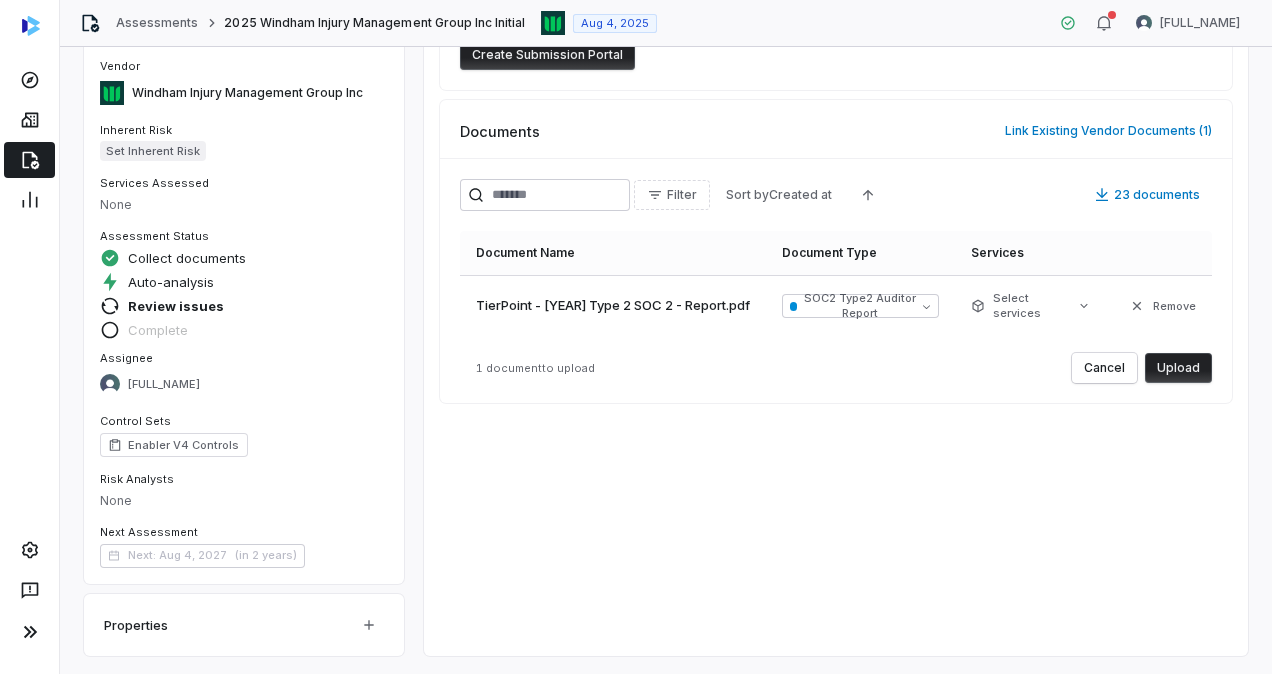 click on "Upload" at bounding box center (1178, 368) 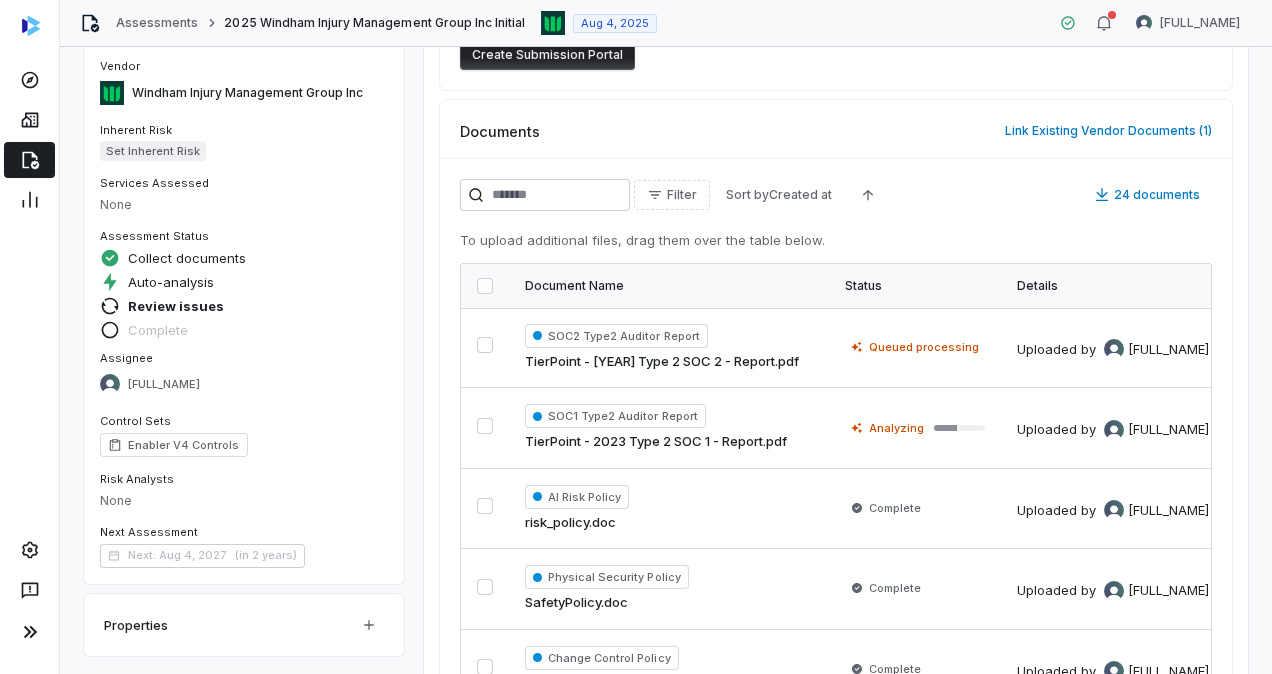 scroll, scrollTop: 0, scrollLeft: 0, axis: both 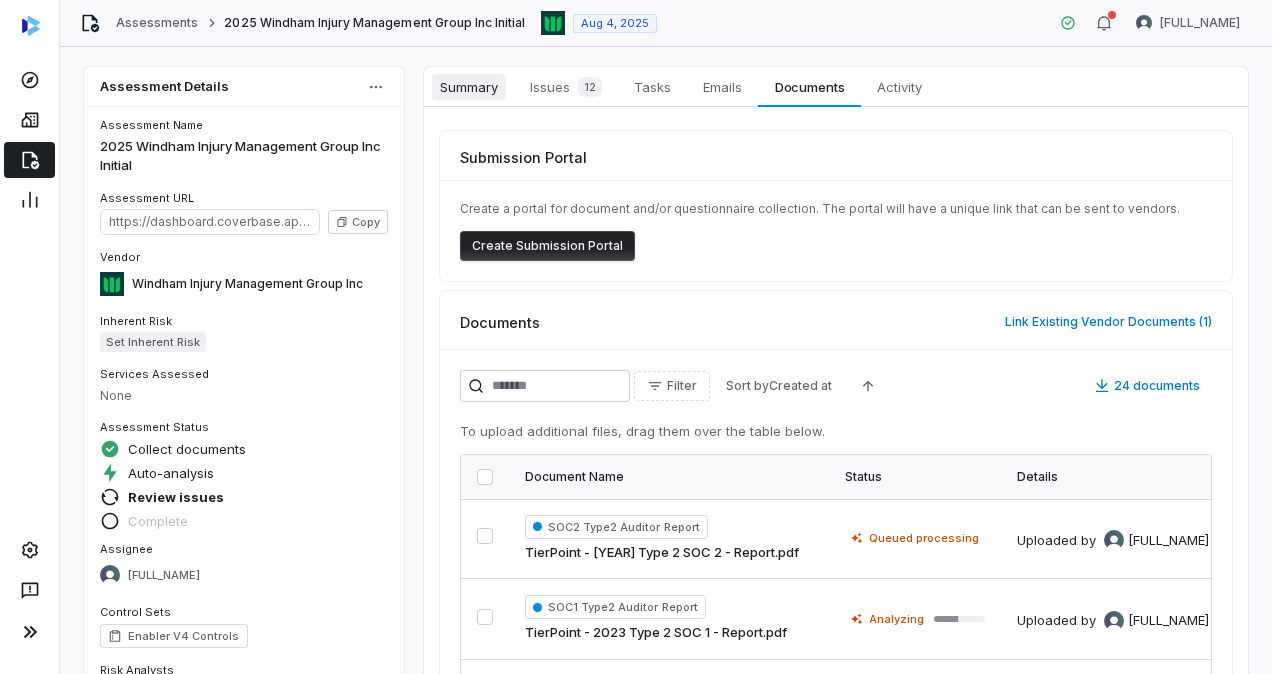 click on "Summary" at bounding box center (469, 87) 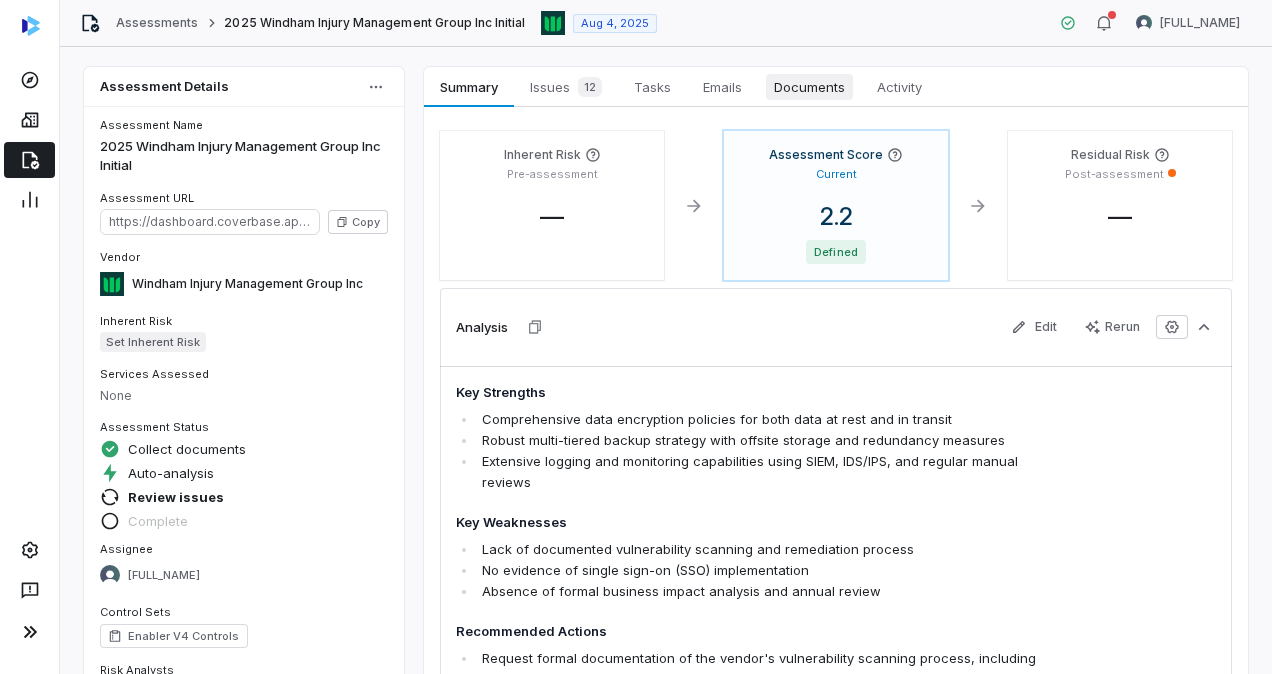click on "Documents" at bounding box center [809, 87] 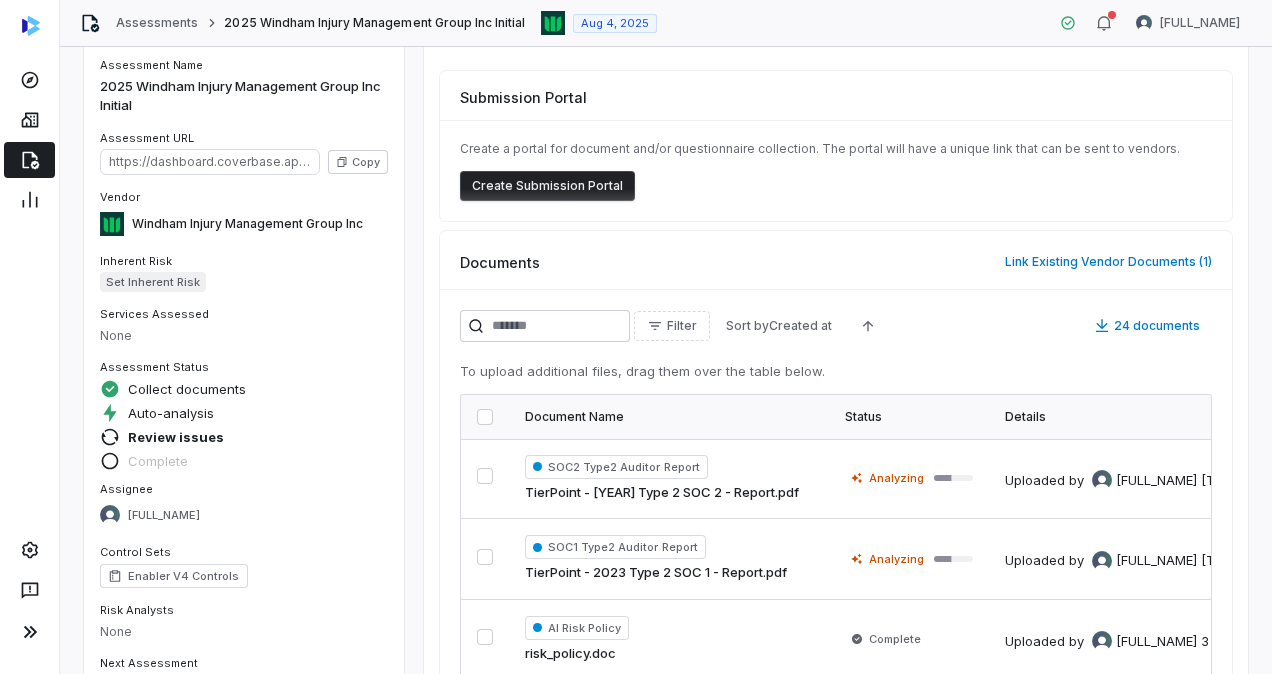 scroll, scrollTop: 0, scrollLeft: 0, axis: both 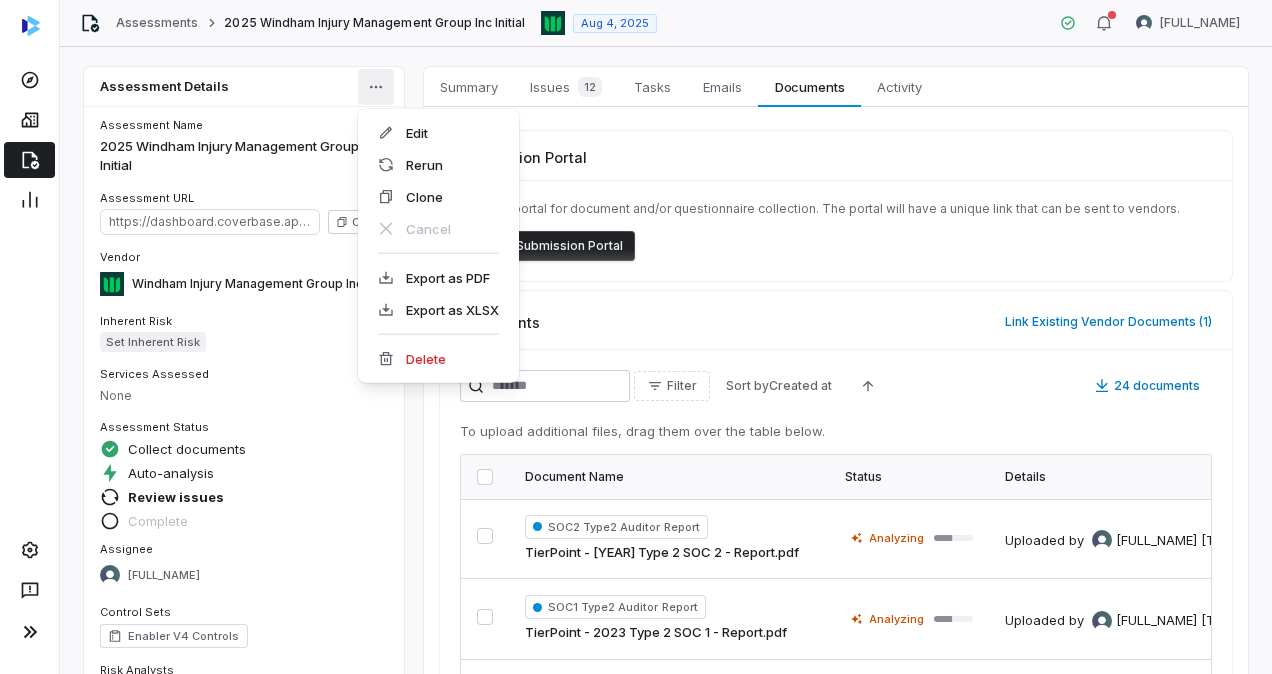 click on "Assessments [YEAR] Windham Injury Management Group Inc Initial [DATE] REKHA KOTHANDARAMAN Assessment Details Assessment Name 2025 Windham Injury Management Group Inc Initial Assessment URL https://dashboard.coverbase.app/assessments/cbqsrw_831e2df2e67c45fdba33e5c67b39ca5f Copy Vendor Windham Injury Management Group Inc Inherent Risk Set Inherent Risk Services Assessed None Assessment Status Collect documents Auto-analysis Review issues Complete Assignee REKHA KOTHANDARAMAN Control Sets Enabler V4 Controls Risk Analysts None Next Assessment Next: Aug 4, 2027 ( in 2 years ) Properties Summary Summary Issues 12 Issues 12 Tasks Tasks Emails Emails Documents Documents Activity Activity Submission Portal Create a portal for document and/or questionnaire collection. The portal will have a unique link that can be sent to vendors. Create Submission Portal Documents Link Existing Vendor Documents ( 2 ) Filter Sort by Created at 21 documents Document Name Document Type Services Select services" at bounding box center (636, 337) 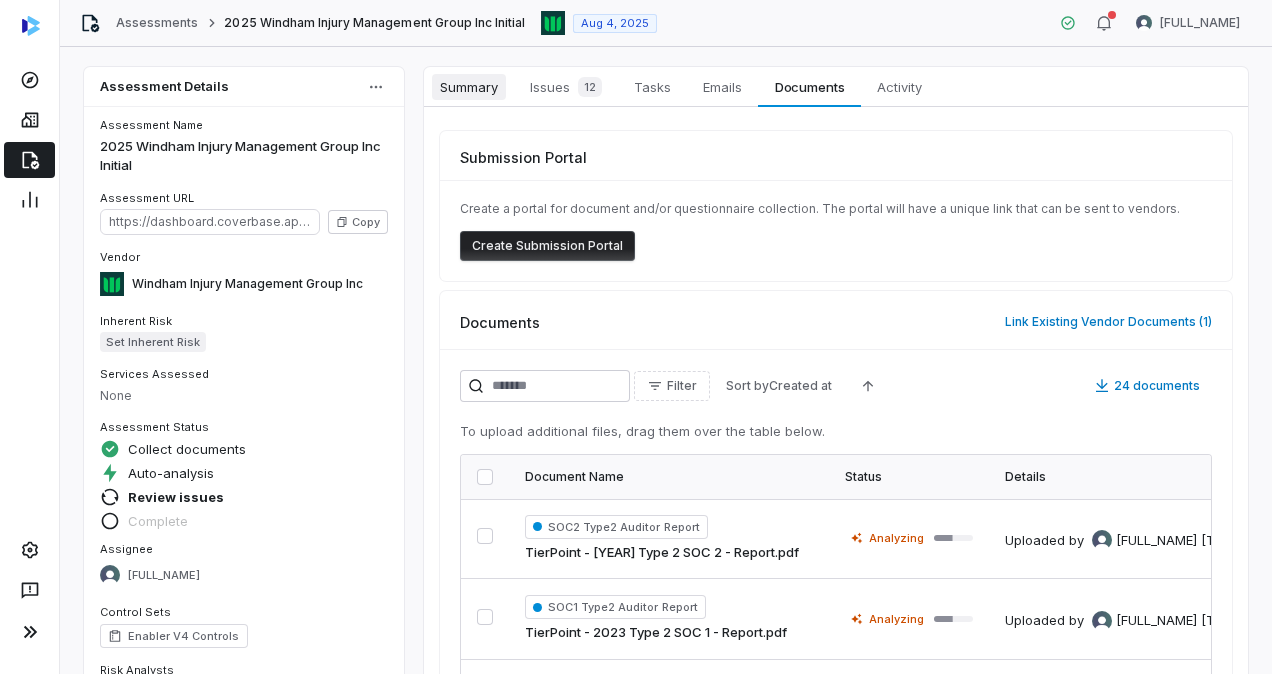 click on "Assessments [YEAR] Windham Injury Management Group Inc Initial [DATE] REKHA KOTHANDARAMAN Assessment Details Assessment Name 2025 Windham Injury Management Group Inc Initial Assessment URL https://dashboard.coverbase.app/assessments/cbqsrw_831e2df2e67c45fdba33e5c67b39ca5f Copy Vendor Windham Injury Management Group Inc Inherent Risk Set Inherent Risk Services Assessed None Assessment Status Collect documents Auto-analysis Review issues Complete Assignee REKHA KOTHANDARAMAN Control Sets Enabler V4 Controls Risk Analysts None Next Assessment Next: Aug 4, 2027 ( in 2 years ) Properties Summary Summary Issues 12 Issues 12 Tasks Tasks Emails Emails Documents Documents Activity Activity Submission Portal Create a portal for document and/or questionnaire collection. The portal will have a unique link that can be sent to vendors. Create Submission Portal Documents Link Existing Vendor Documents ( 2 ) Filter Sort by Created at 21 documents Document Name Document Type Services Select services" at bounding box center (636, 337) 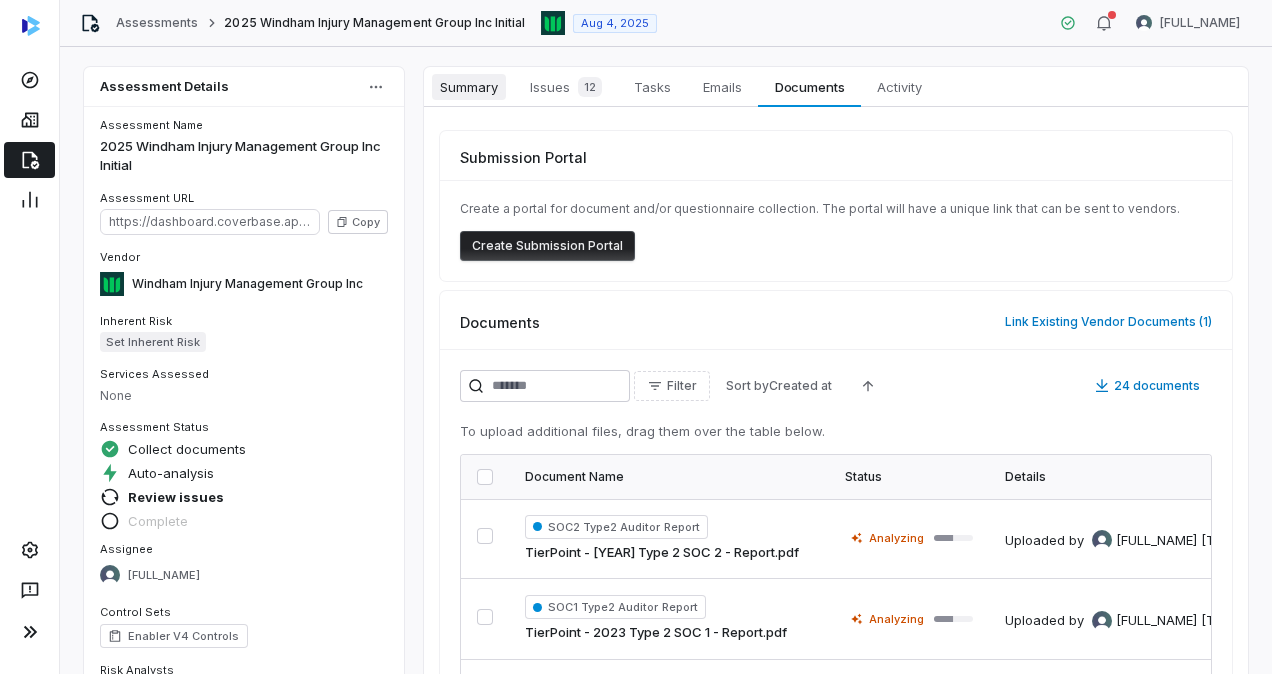 click on "Summary" at bounding box center [469, 87] 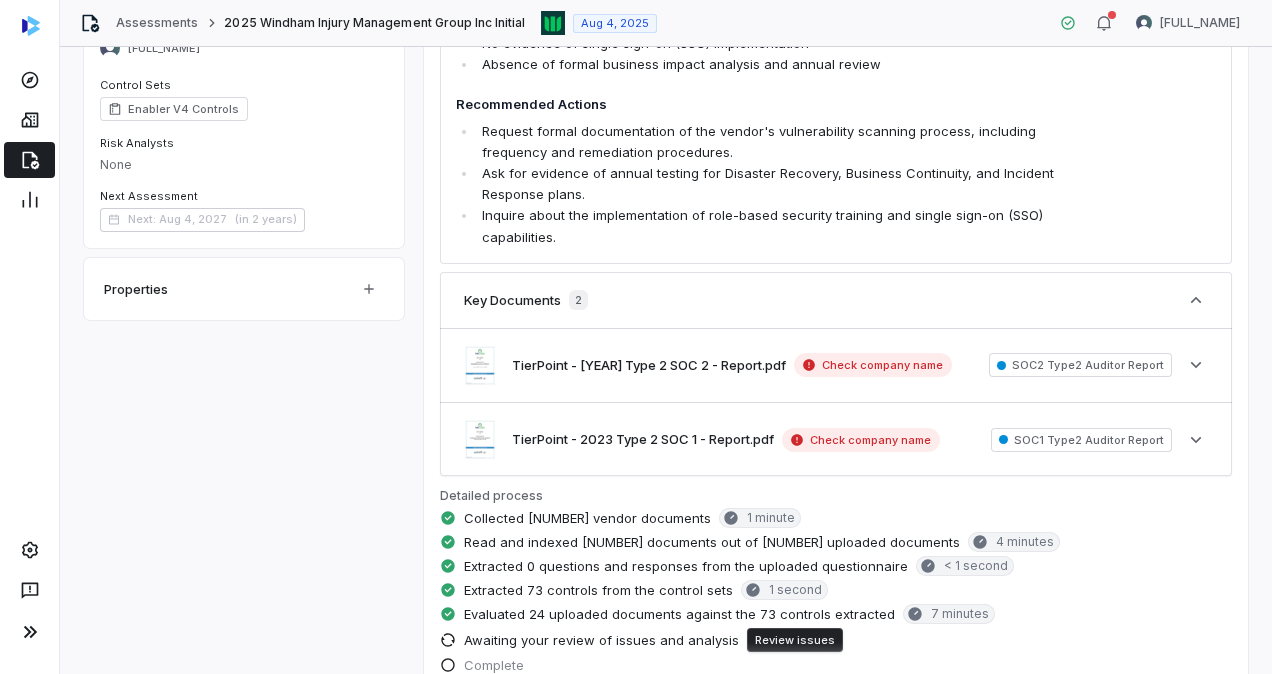 scroll, scrollTop: 529, scrollLeft: 0, axis: vertical 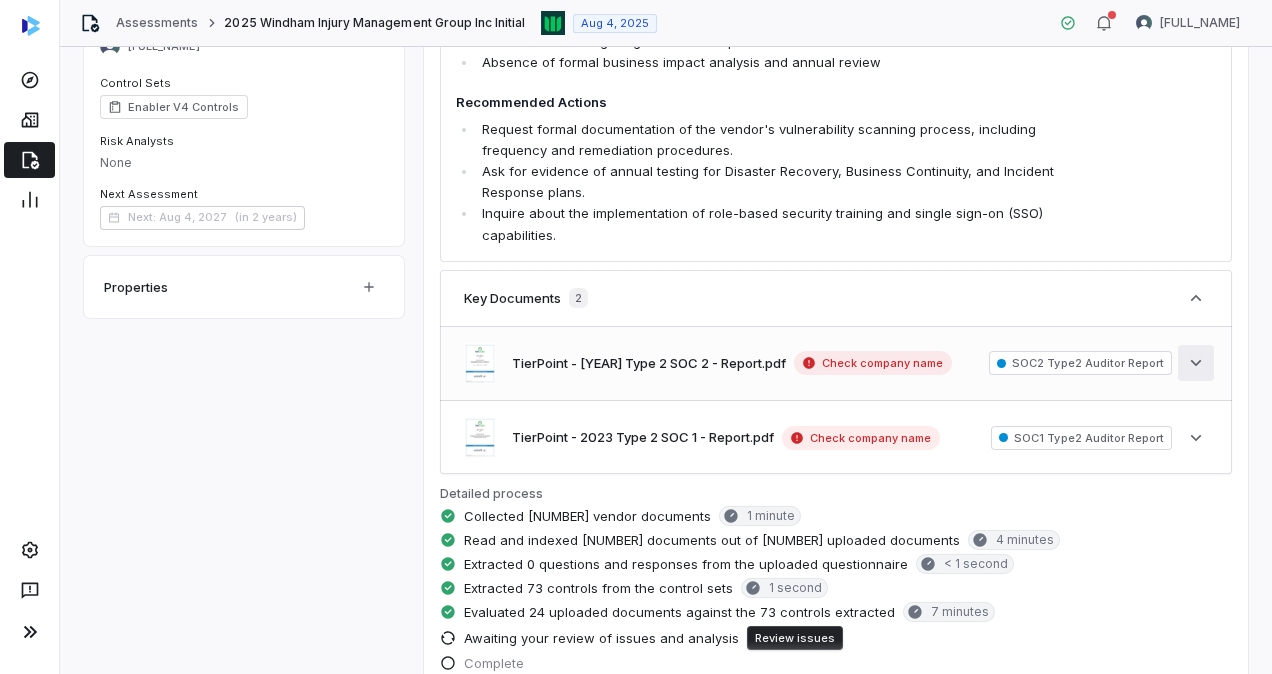 click 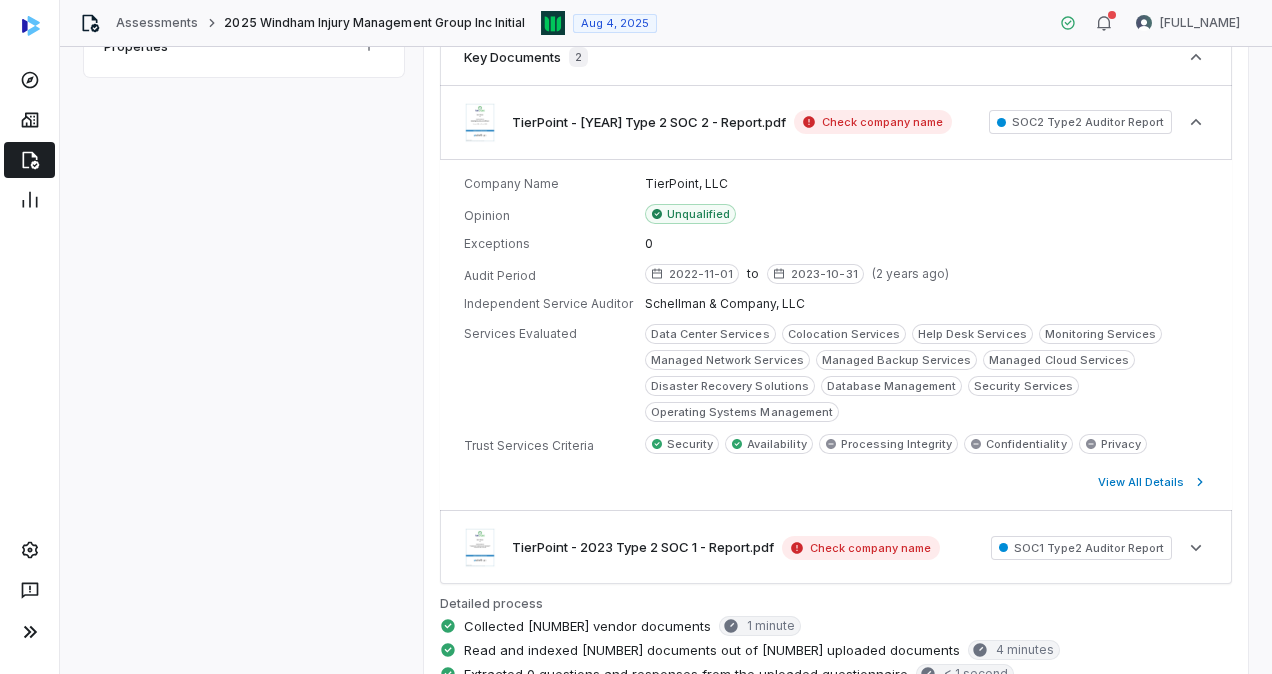 scroll, scrollTop: 771, scrollLeft: 0, axis: vertical 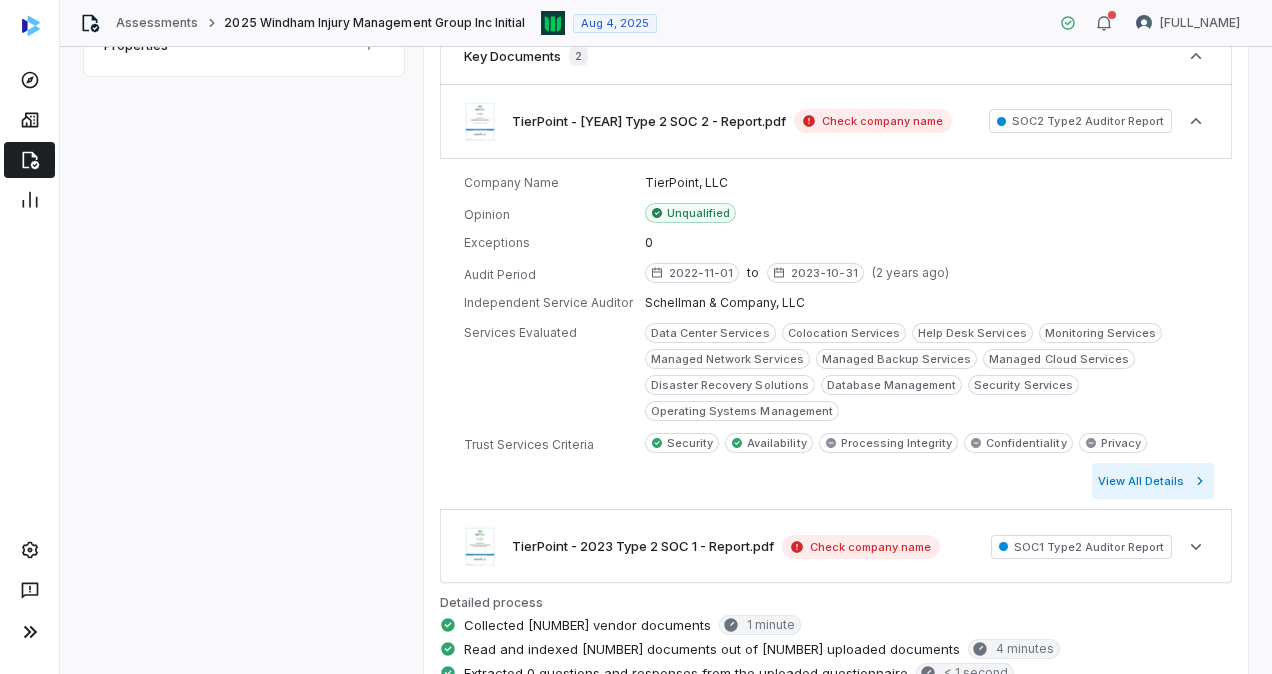 click on "View All Details" at bounding box center [1153, 481] 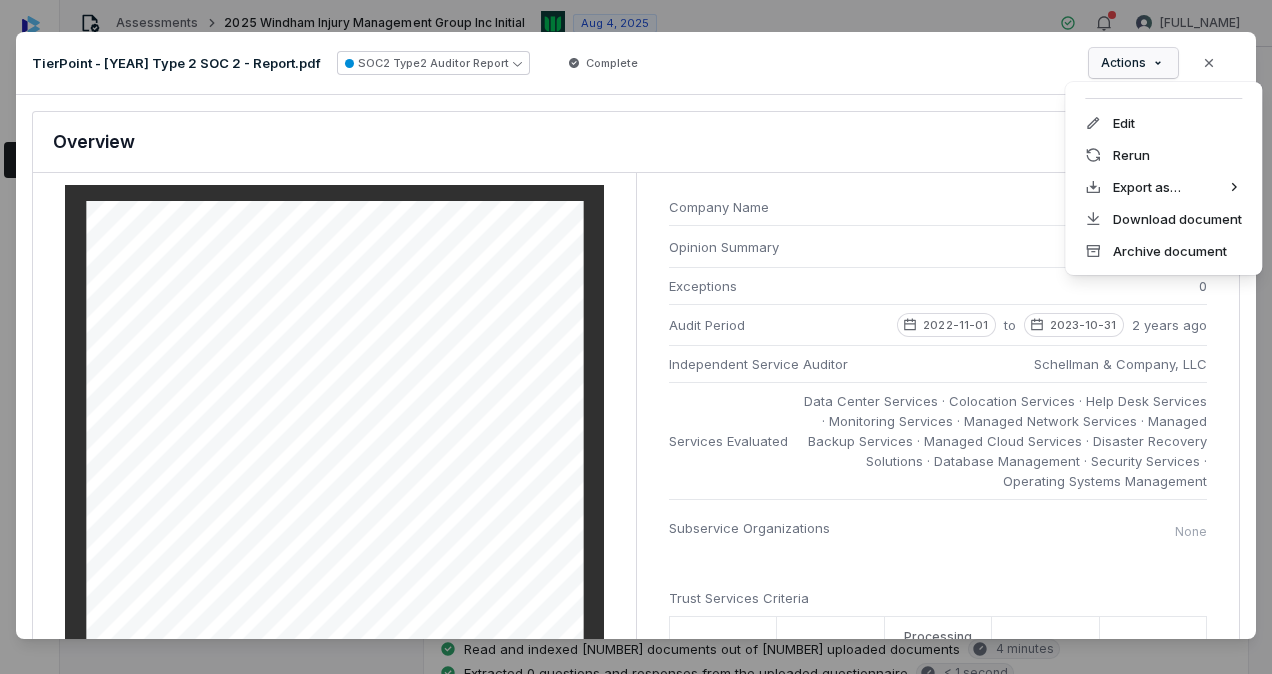 click on "Document Preview TierPoint - 2023 Type 2 SOC 2 - Report.pdf SOC2 Type2 Auditor Report Complete Actions Close SOC2 Type 2 Analysis Document:  TierPoint - 2023 Type 2 SOC 2 - Report.pdf Overview Page  1  of  113 Company Name TierPoint, LLC Opinion Summary Unqualified Exceptions 0 Audit Period 2022-11-01 to 2023-10-31 2 years ago Independent Service Auditor Schellman & Company, LLC Services Evaluated Data Center Services · Colocation Services · Help Desk Services · Monitoring Services · Managed Network Services · Managed Backup Services · Managed Cloud Services · Disaster Recovery Solutions · Database Management · Security Services · Operating Systems Management Subservice Organizations None Trust Services Criteria Security Availability Processing Integrity Confidentiality Privacy Trust Services Criteria Common Criteria Control Environment CC1.1 CC1.2 CC1.3 CC1.4 CC1.5 Information and Communication CC2.1 CC2.2 CC2.3 Risk Assessment CC3.1 CC3.2 CC3.3 CC3.4 Monitoring Activities CC4.1 CC4.2 CC5.1 CC5.2 N" at bounding box center [636, 339] 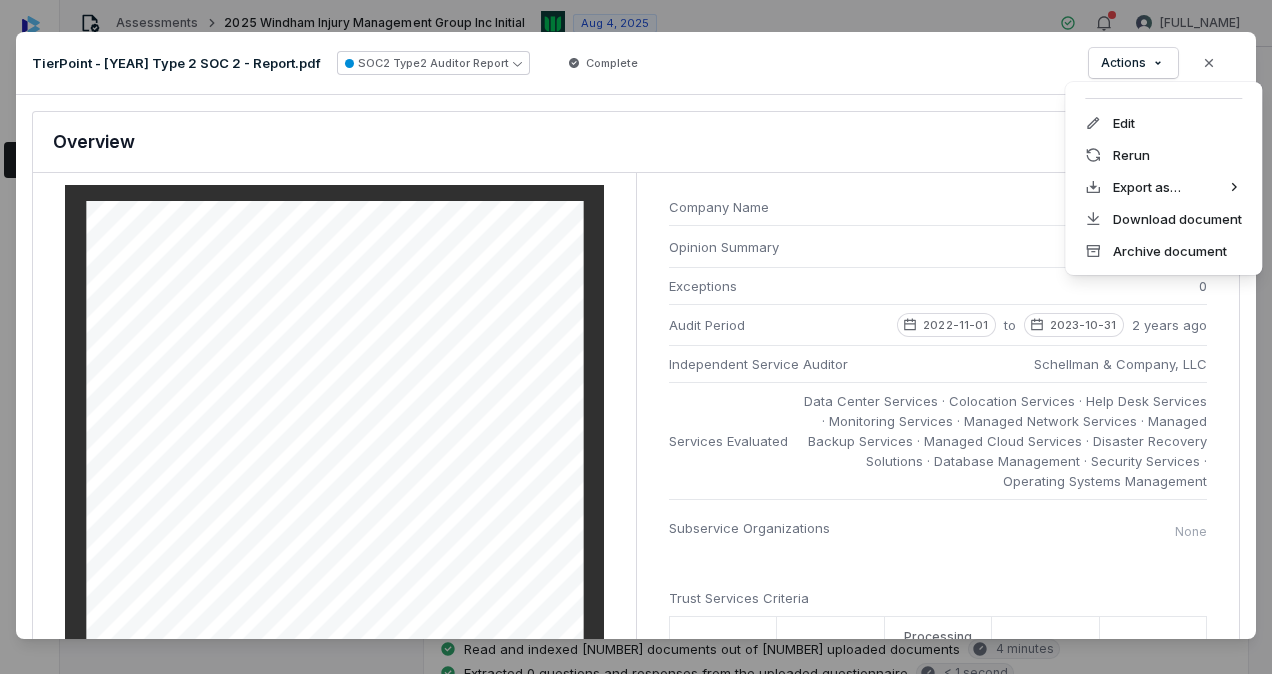 click on "Document Preview TierPoint - 2023 Type 2 SOC 2 - Report.pdf SOC2 Type2 Auditor Report Complete Actions Close SOC2 Type 2 Analysis Document:  TierPoint - 2023 Type 2 SOC 2 - Report.pdf Overview Page  1  of  113 Company Name TierPoint, LLC Opinion Summary Unqualified Exceptions 0 Audit Period 2022-11-01 to 2023-10-31 2 years ago Independent Service Auditor Schellman & Company, LLC Services Evaluated Data Center Services · Colocation Services · Help Desk Services · Monitoring Services · Managed Network Services · Managed Backup Services · Managed Cloud Services · Disaster Recovery Solutions · Database Management · Security Services · Operating Systems Management Subservice Organizations None Trust Services Criteria Security Availability Processing Integrity Confidentiality Privacy Trust Services Criteria Common Criteria Control Environment CC1.1 CC1.2 CC1.3 CC1.4 CC1.5 Information and Communication CC2.1 CC2.2 CC2.3 Risk Assessment CC3.1 CC3.2 CC3.3 CC3.4 Monitoring Activities CC4.1 CC4.2 CC5.1 CC5.2 N" at bounding box center [636, 339] 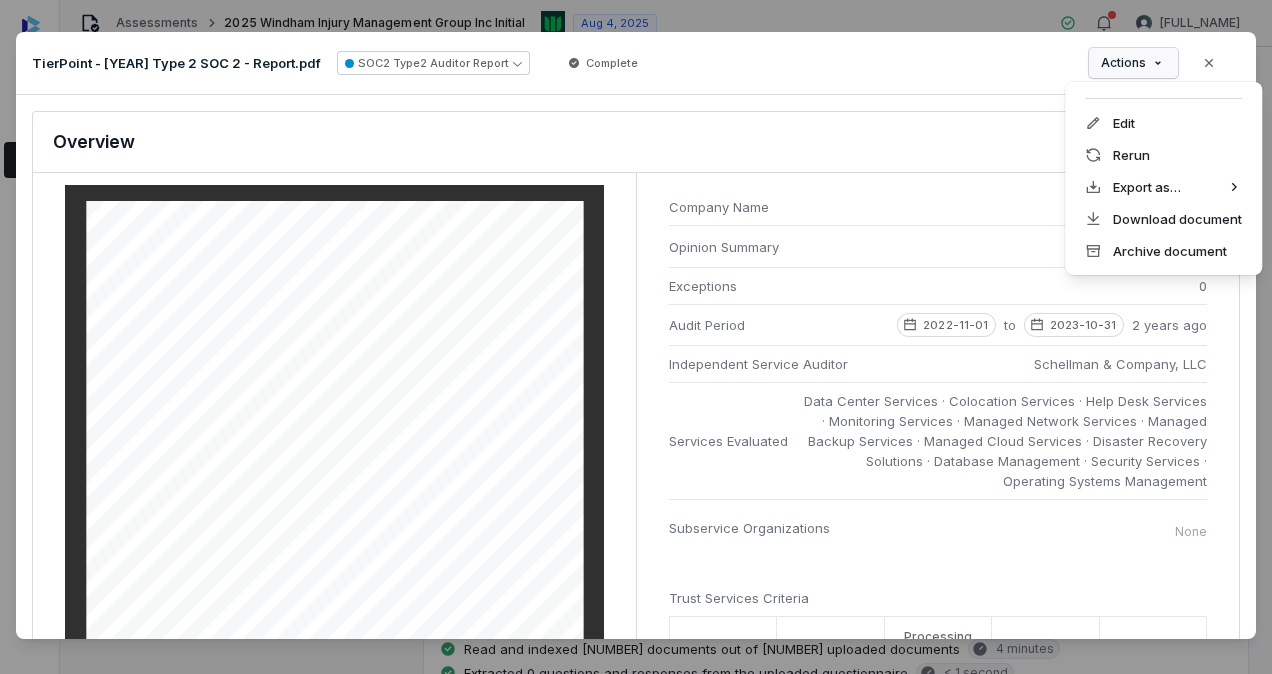 click on "Document Preview TierPoint - 2023 Type 2 SOC 2 - Report.pdf SOC2 Type2 Auditor Report Complete Actions Close SOC2 Type 2 Analysis Document:  TierPoint - 2023 Type 2 SOC 2 - Report.pdf Overview Page  1  of  113 Company Name TierPoint, LLC Opinion Summary Unqualified Exceptions 0 Audit Period 2022-11-01 to 2023-10-31 2 years ago Independent Service Auditor Schellman & Company, LLC Services Evaluated Data Center Services · Colocation Services · Help Desk Services · Monitoring Services · Managed Network Services · Managed Backup Services · Managed Cloud Services · Disaster Recovery Solutions · Database Management · Security Services · Operating Systems Management Subservice Organizations None Trust Services Criteria Security Availability Processing Integrity Confidentiality Privacy Trust Services Criteria Common Criteria Control Environment CC1.1 CC1.2 CC1.3 CC1.4 CC1.5 Information and Communication CC2.1 CC2.2 CC2.3 Risk Assessment CC3.1 CC3.2 CC3.3 CC3.4 Monitoring Activities CC4.1 CC4.2 CC5.1 CC5.2 N" at bounding box center [636, 339] 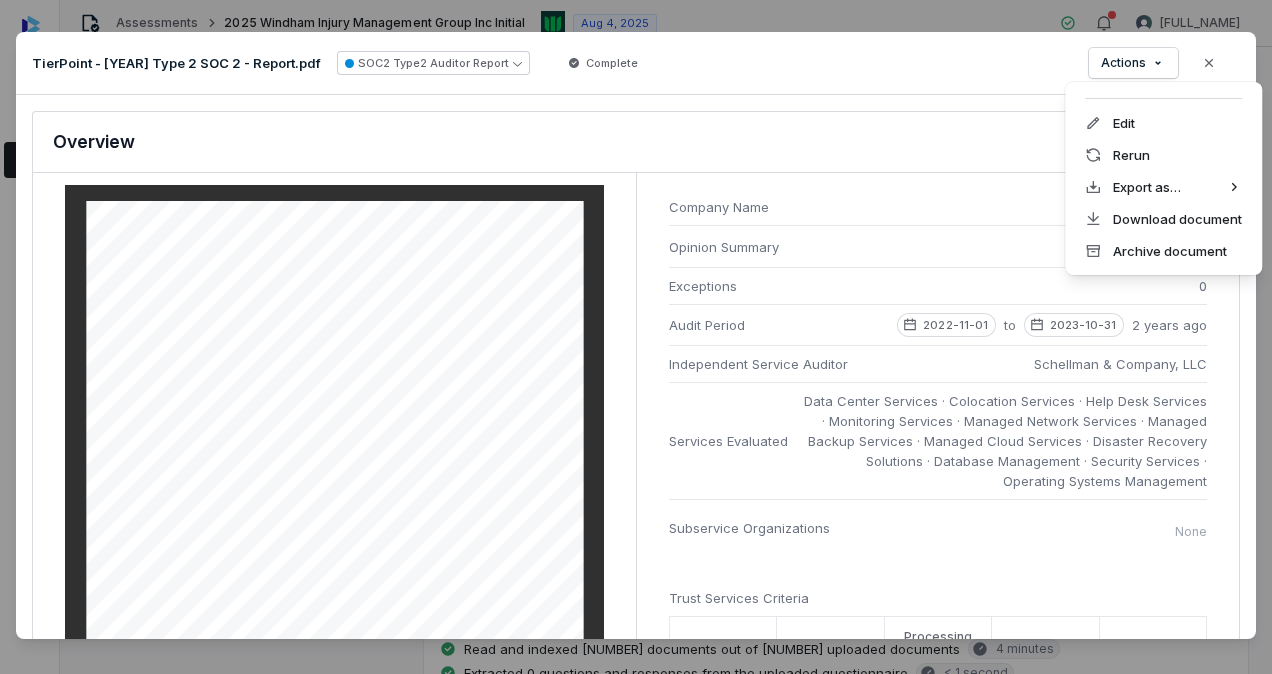 click on "Document Preview TierPoint - 2023 Type 2 SOC 2 - Report.pdf SOC2 Type2 Auditor Report Complete Actions Close SOC2 Type 2 Analysis Document:  TierPoint - 2023 Type 2 SOC 2 - Report.pdf Overview Page  1  of  113 Company Name TierPoint, LLC Opinion Summary Unqualified Exceptions 0 Audit Period 2022-11-01 to 2023-10-31 2 years ago Independent Service Auditor Schellman & Company, LLC Services Evaluated Data Center Services · Colocation Services · Help Desk Services · Monitoring Services · Managed Network Services · Managed Backup Services · Managed Cloud Services · Disaster Recovery Solutions · Database Management · Security Services · Operating Systems Management Subservice Organizations None Trust Services Criteria Security Availability Processing Integrity Confidentiality Privacy Trust Services Criteria Common Criteria Control Environment CC1.1 CC1.2 CC1.3 CC1.4 CC1.5 Information and Communication CC2.1 CC2.2 CC2.3 Risk Assessment CC3.1 CC3.2 CC3.3 CC3.4 Monitoring Activities CC4.1 CC4.2 CC5.1 CC5.2 N" at bounding box center [636, 339] 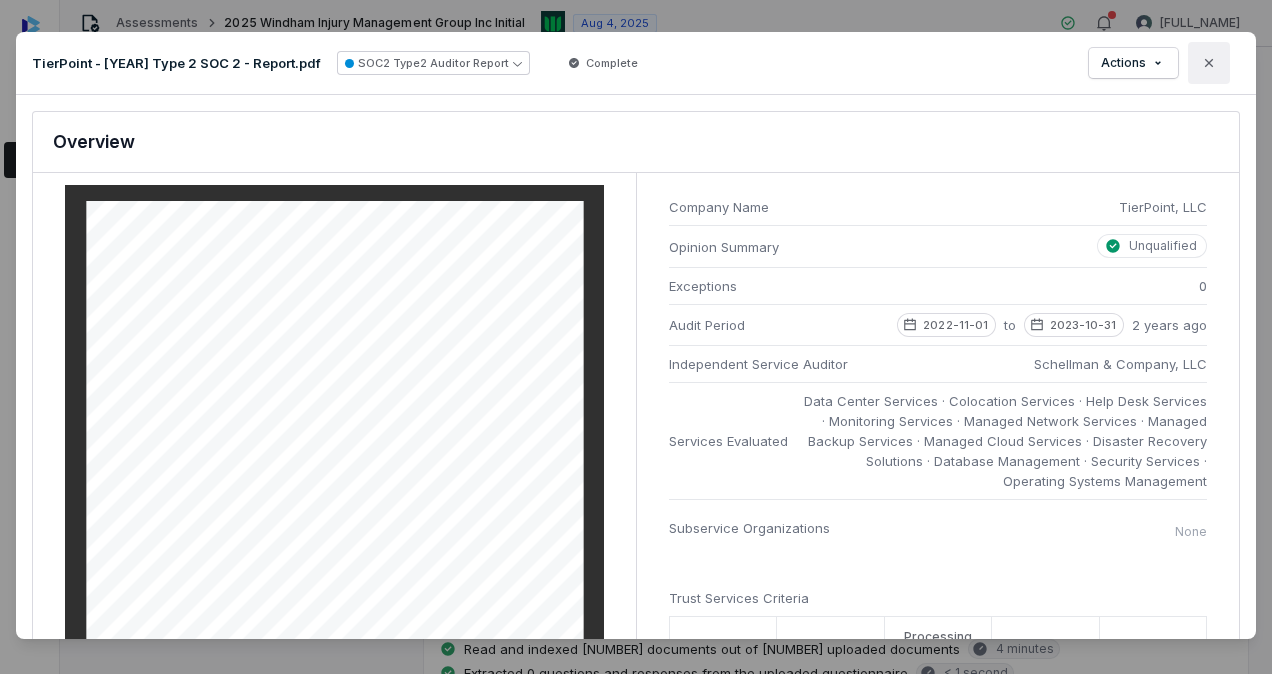click on "Close" at bounding box center (1209, 63) 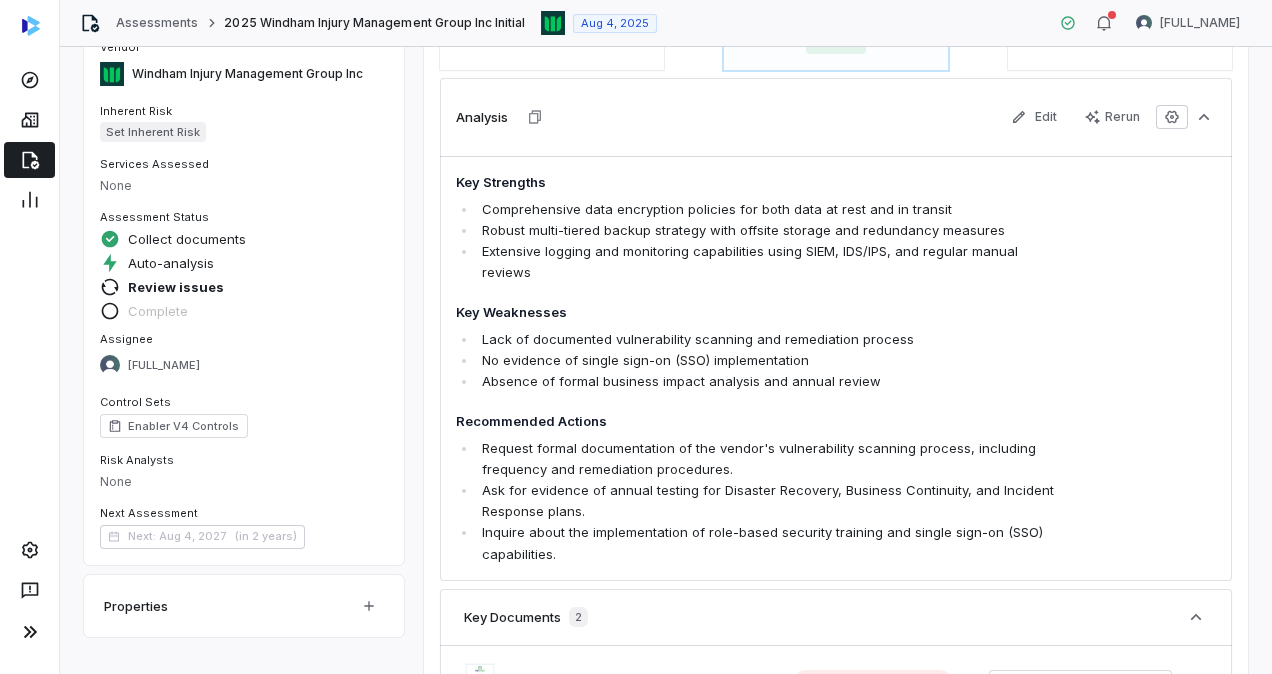 scroll, scrollTop: 0, scrollLeft: 0, axis: both 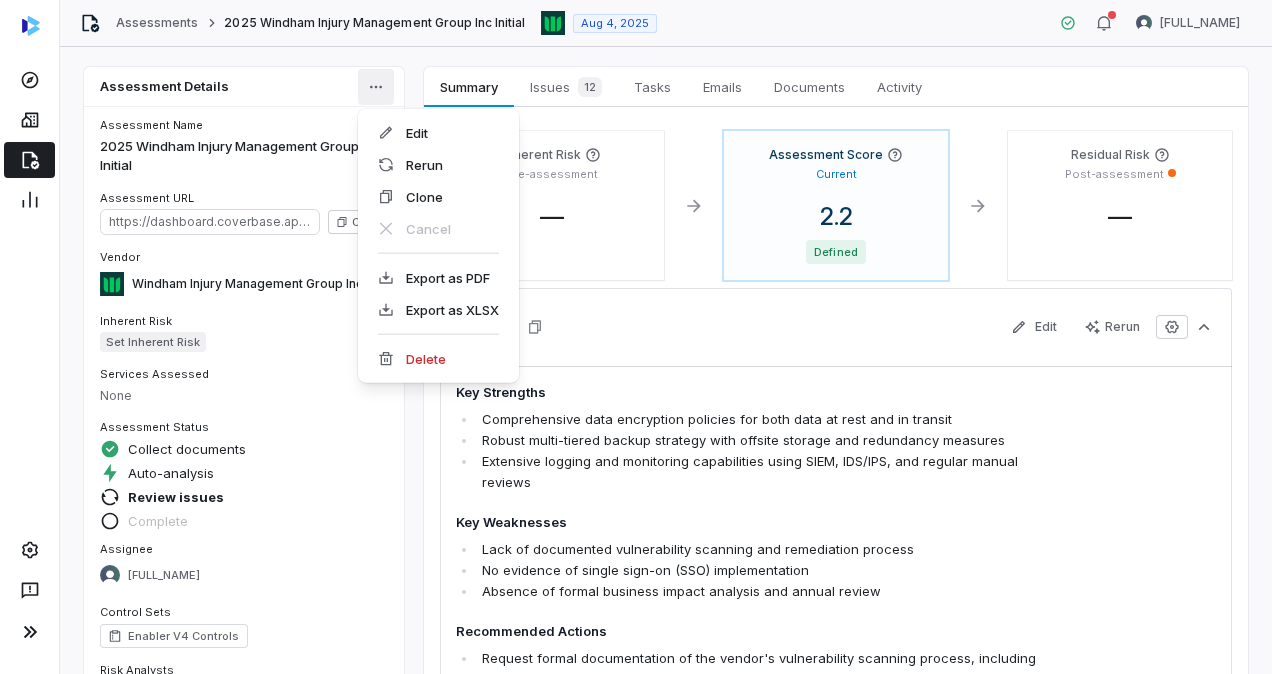 click on "Assessments 2025 Windham Injury Management Group Inc Initial Aug 4, 2025 [FIRST] [LAST] Assessment Details Assessment Name 2025 Windham Injury Management Group Inc Initial Assessment URL  https://dashboard.coverbase.app/assessments/cbqsrw_831e2df2e67c45fdba33e5c67b39ca5f Copy Vendor Windham Injury Management Group Inc Inherent Risk Set Inherent Risk Services Assessed None Assessment Status Collect documents Auto-analysis Review issues Complete Assignee [FIRST] [LAST] Control Sets Enabler V4 Controls Risk Analysts None Next Assessment Next: Aug 4, 2027 ( in 2 years ) Properties Summary Summary Issues 12 Issues 12 Tasks Tasks Emails Emails Documents Documents Activity Activity Inherent Risk Pre-assessment — Assessment Score Current 2.2 Defined Residual Risk Post-assessment — Analysis Edit Rerun Key Strengths
Comprehensive data encryption policies for both data at rest and in transit
Robust multi-tiered backup strategy with offsite storage and redundancy measures" at bounding box center (636, 337) 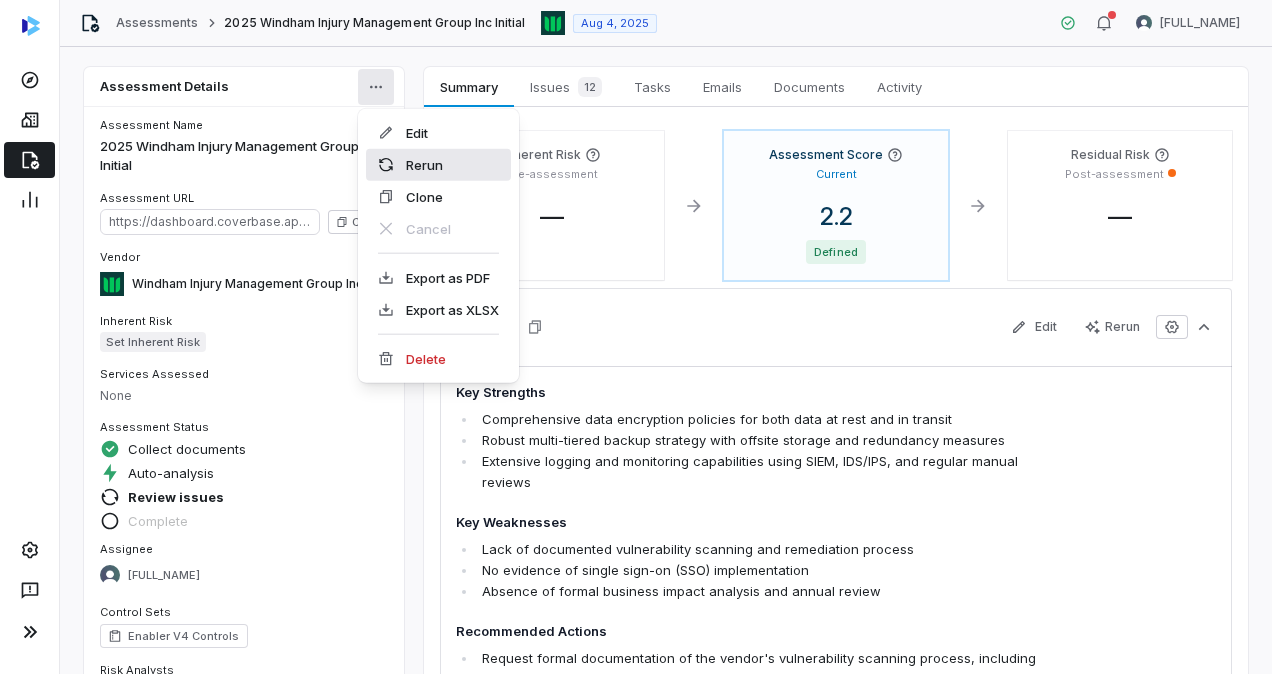 click on "Rerun" at bounding box center [438, 165] 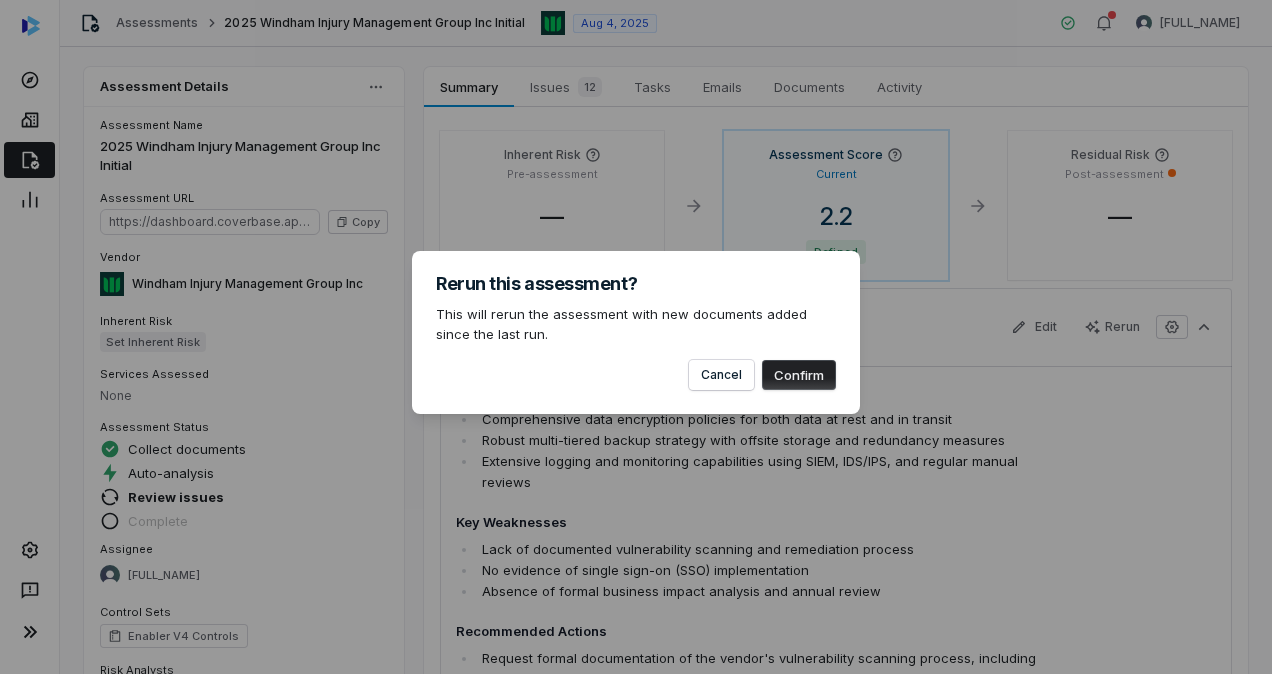 click on "Confirm" at bounding box center [799, 375] 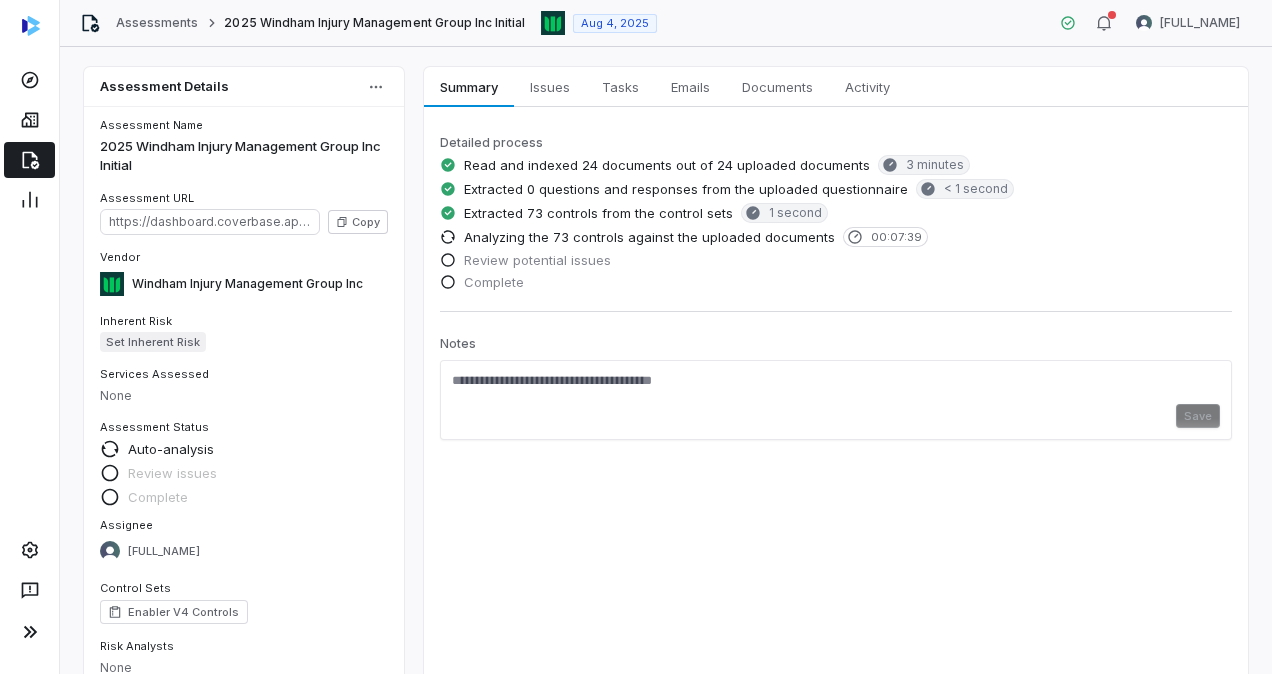 click on "Summary Summary Issues Issues Tasks Tasks Emails Emails Documents Documents Activity Activity Detailed process Read and indexed 24 documents out of 24 uploaded documents 3 minutes Extracted 0 questions and responses from the uploaded questionnaire < 1 second Extracted 73 controls from the control sets 1 second Analyzing the 73 controls against the uploaded documents [TIME] Review potential issues Complete Notes Save" at bounding box center (836, 445) 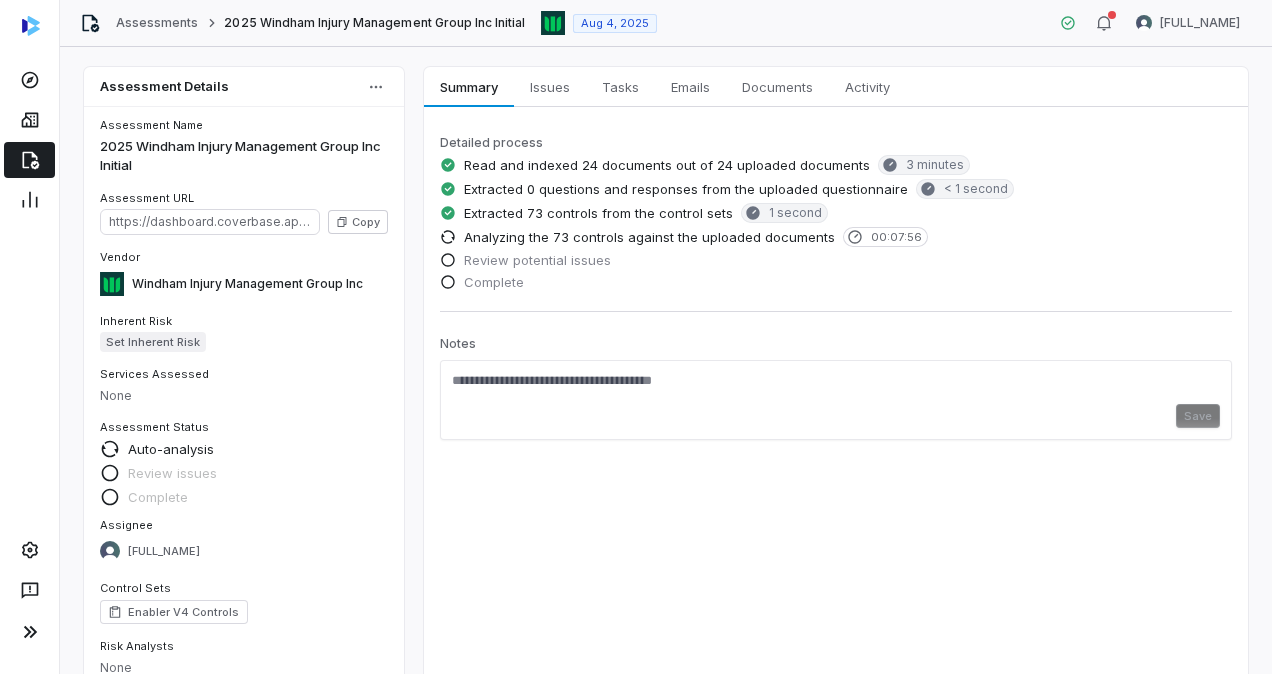 click on "Summary Summary Issues Issues Tasks Tasks Emails Emails Documents Documents Activity Activity Detailed process Read and indexed 24 documents out of 24 uploaded documents 3 minutes Extracted 0 questions and responses from the uploaded questionnaire < 1 second Extracted 73 controls from the control sets 1 second Analyzing the 73 controls against the uploaded documents 00:07:56 Review potential issues Complete Notes   Save" at bounding box center [836, 445] 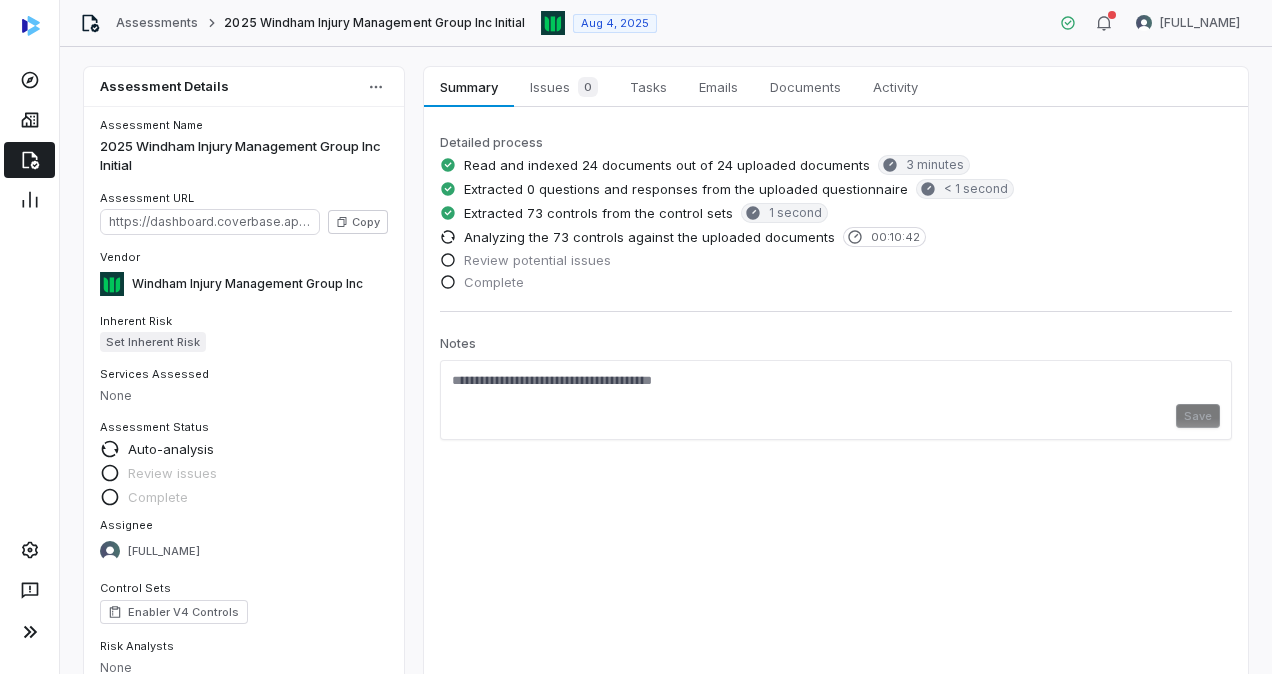 click on "Assessments 2025 Windham Injury Management Group Inc Initial Aug 4, 2025 [FIRST] [LAST]" at bounding box center (666, 23) 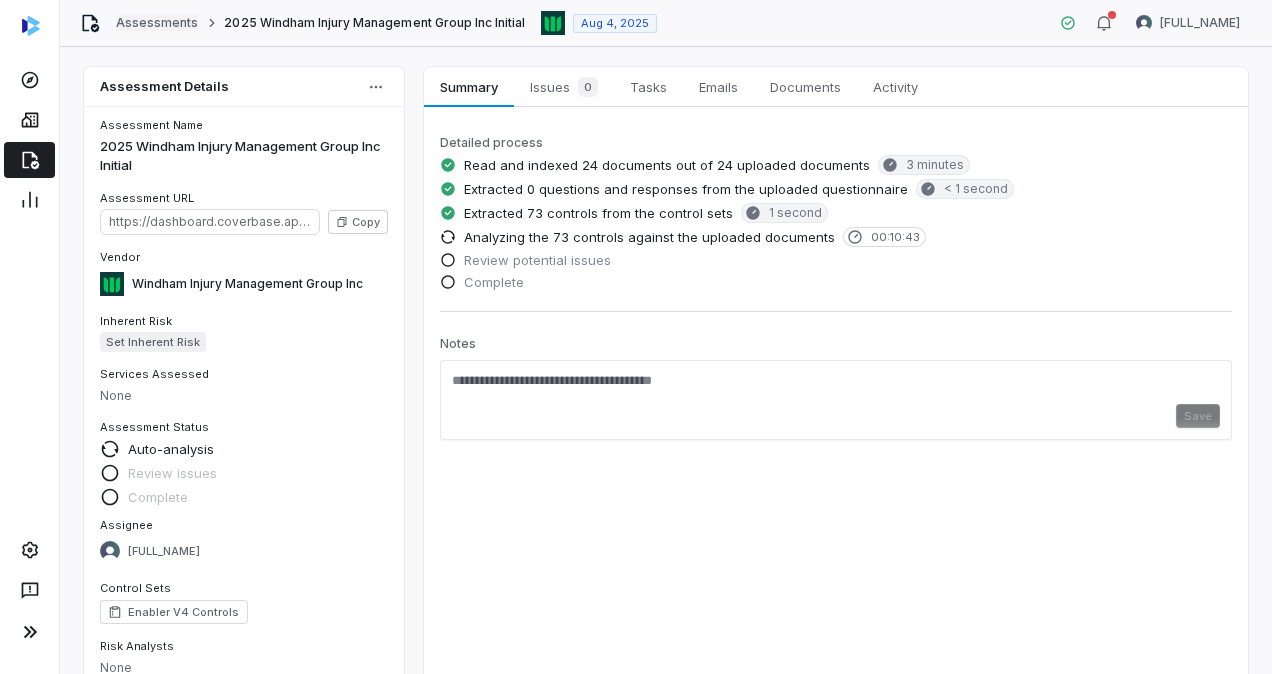 click on "Assessments" at bounding box center (157, 23) 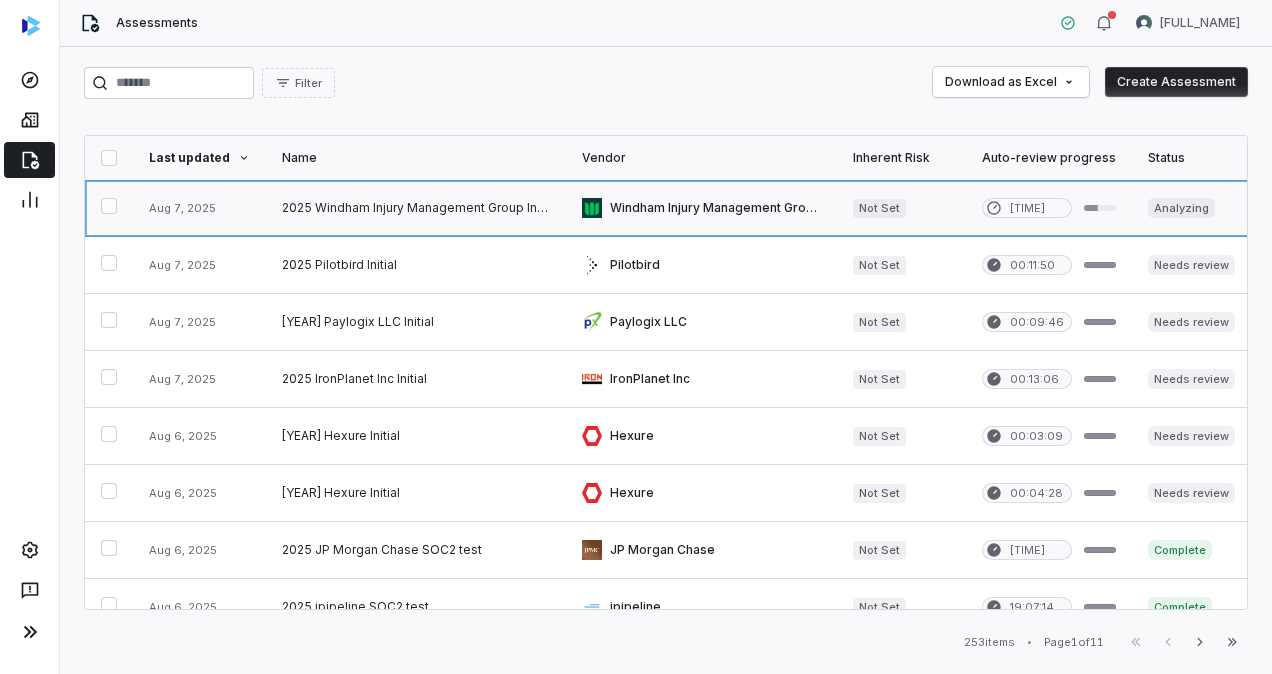 click at bounding box center [416, 208] 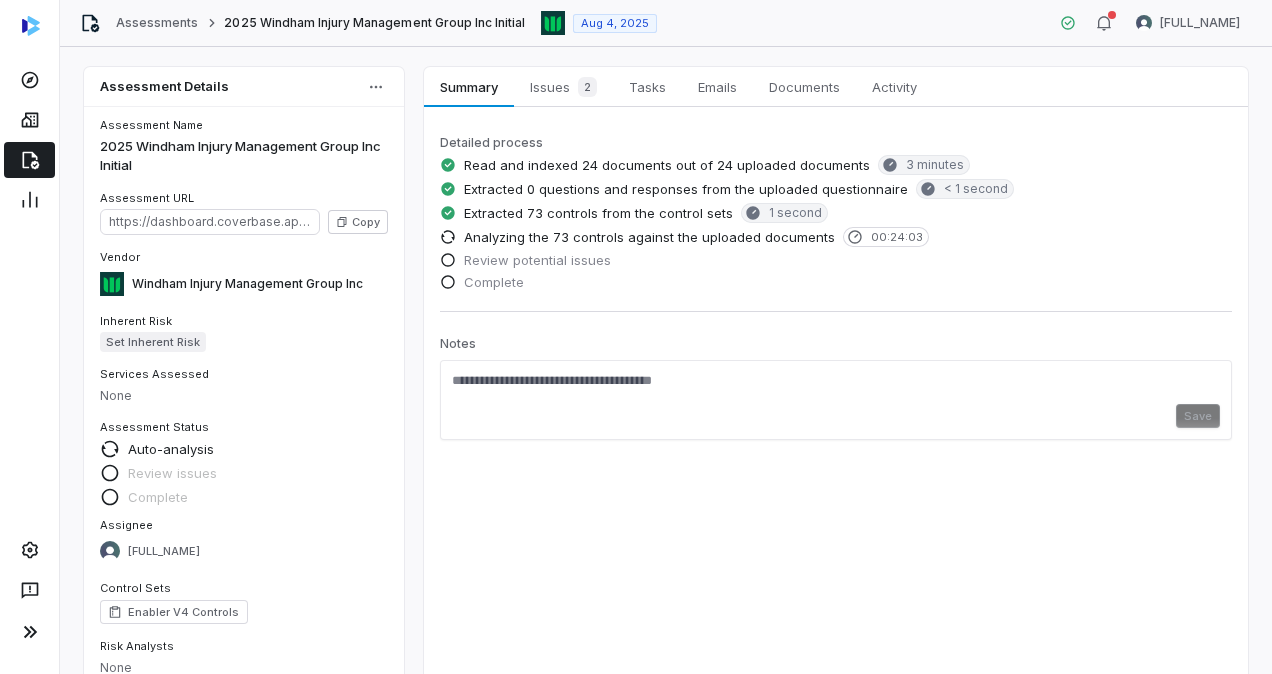 click on "Summary Summary Issues 2 Issues 2 Tasks Tasks Emails Emails Documents Documents Activity Activity Detailed process Read and indexed 24 documents out of 24 uploaded documents 3 minutes Extracted 0 questions and responses from the uploaded questionnaire < 1 second Extracted 73 controls from the control sets 1 second Analyzing the 73 controls against the uploaded documents 00:24:03 Review potential issues Complete Notes   Save" at bounding box center (836, 445) 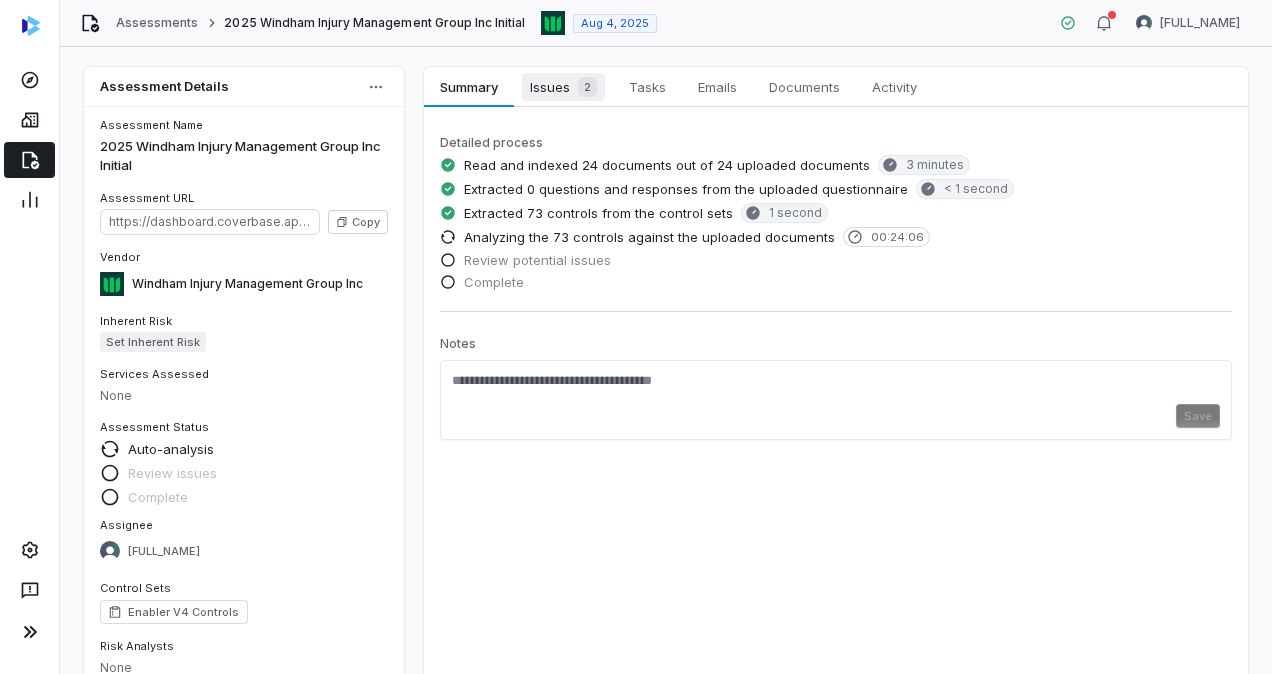 click on "Issues 2 Issues 2" at bounding box center (563, 87) 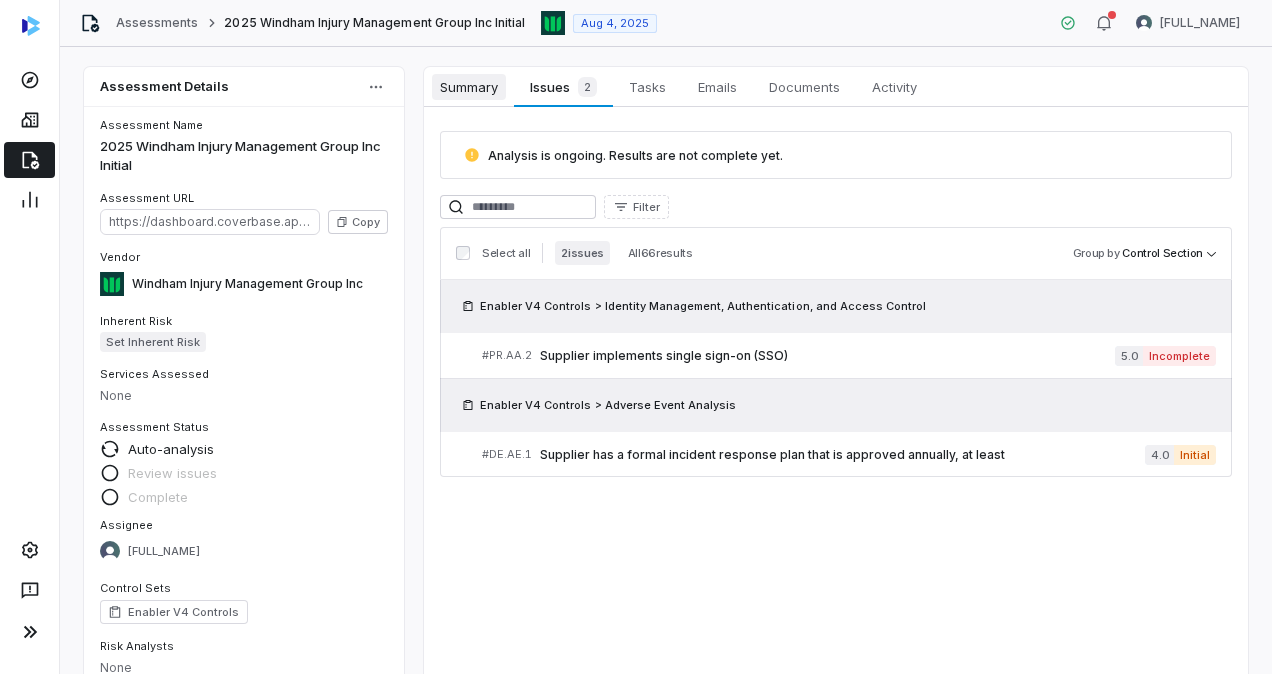 click on "Summary" at bounding box center (469, 87) 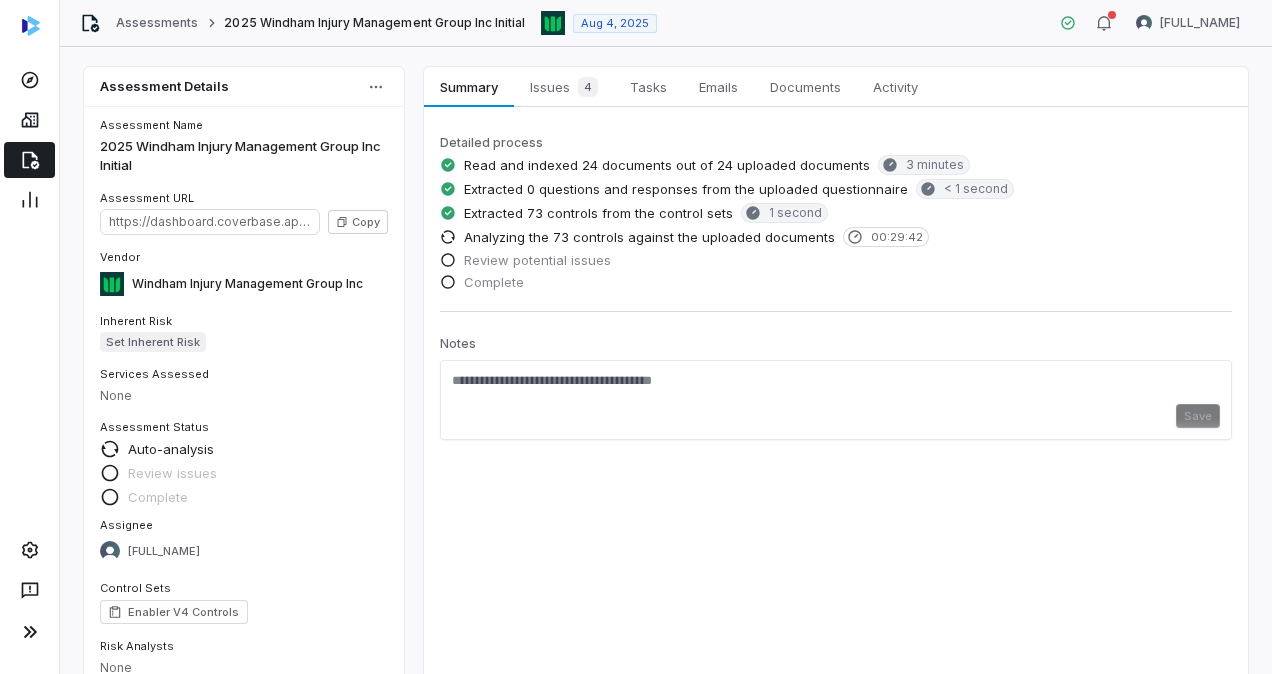 click on "Summary Summary Issues 4 Issues 4 Tasks Tasks Emails Emails Documents Documents Activity Activity Detailed process Read and indexed 24 documents out of 24 uploaded documents 3 minutes Extracted 0 questions and responses from the uploaded questionnaire < 1 second Extracted 73 controls from the control sets 1 second Analyzing the 73 controls against the uploaded documents [TIME] Review potential issues Complete Notes Save" at bounding box center (836, 445) 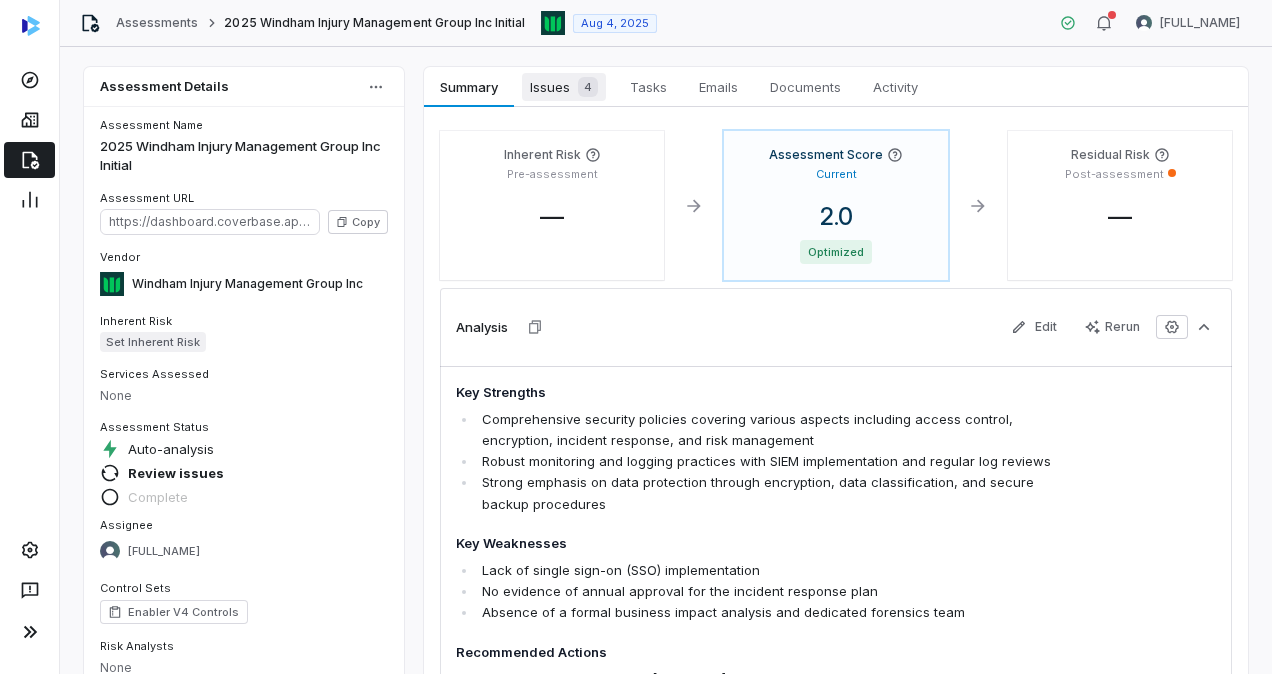 click on "Issues 4" at bounding box center [564, 87] 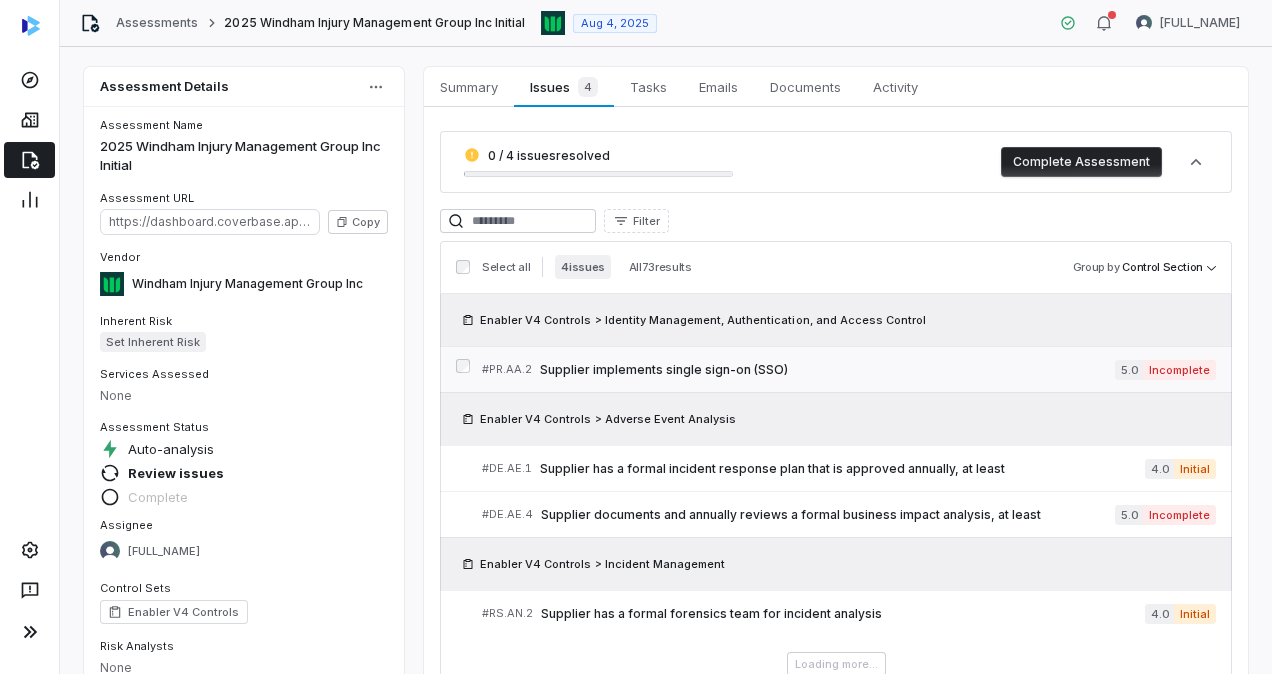 click on "Supplier implements single sign-on (SSO)" at bounding box center [827, 370] 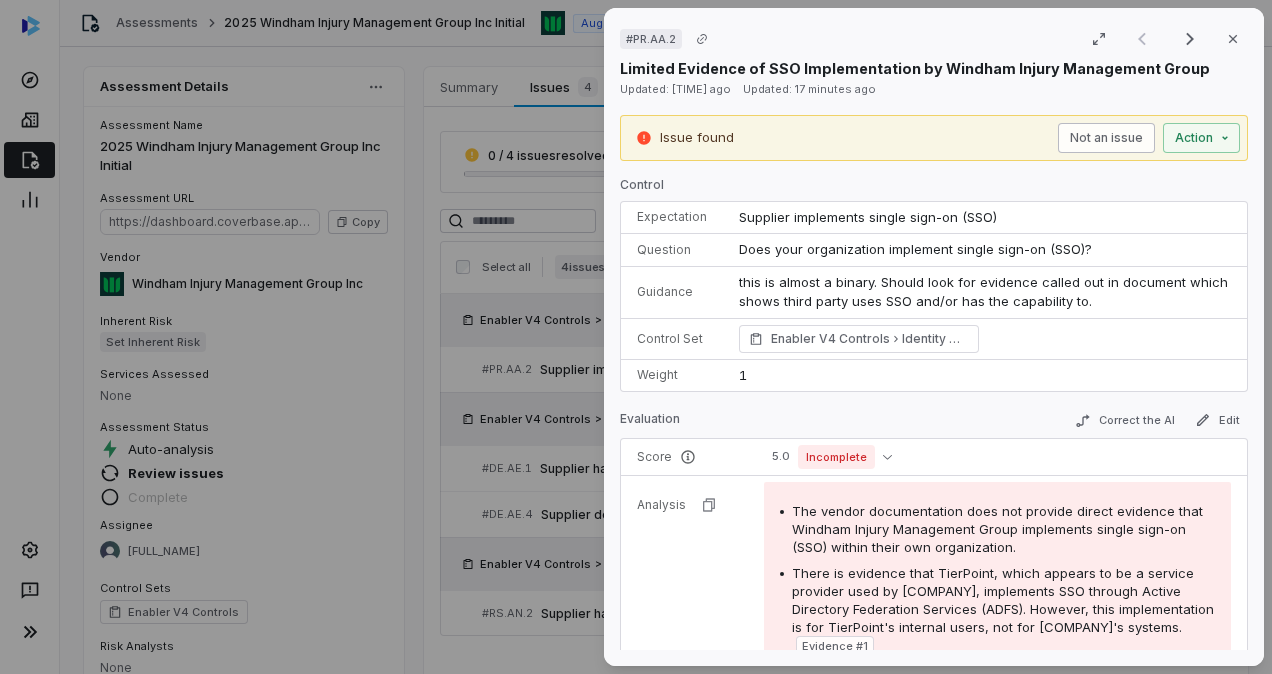 click on "Not an issue" at bounding box center [1106, 138] 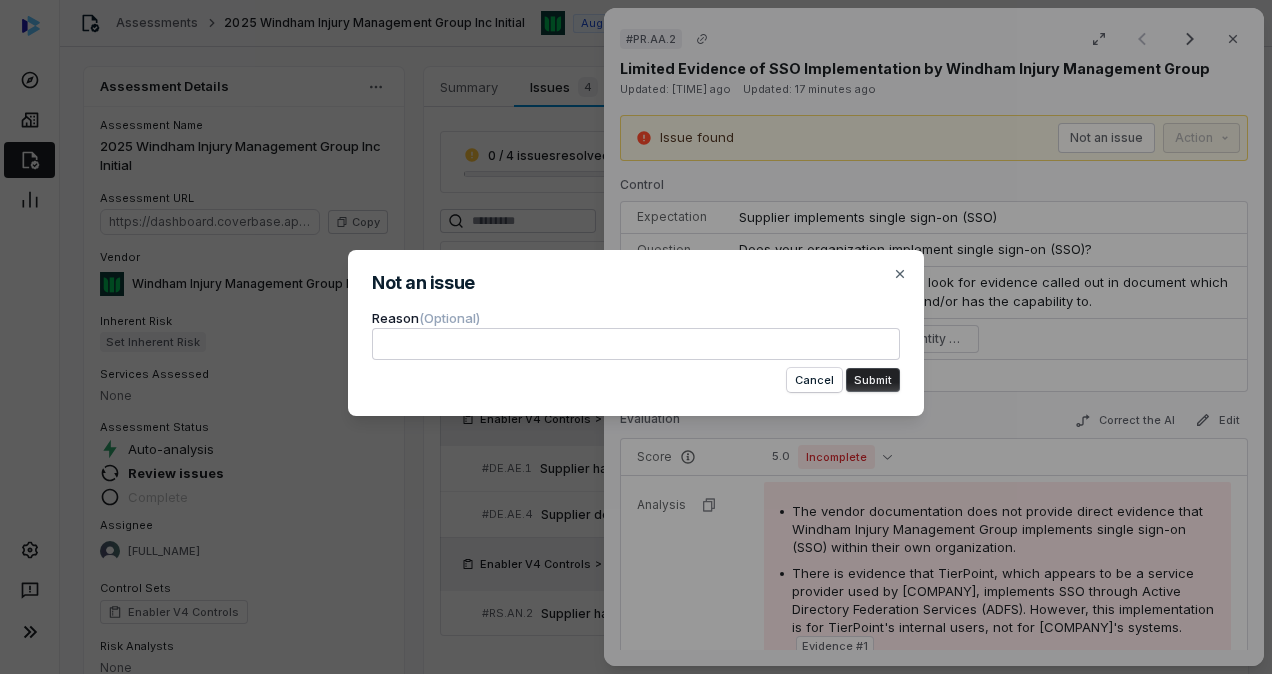 click at bounding box center (636, 344) 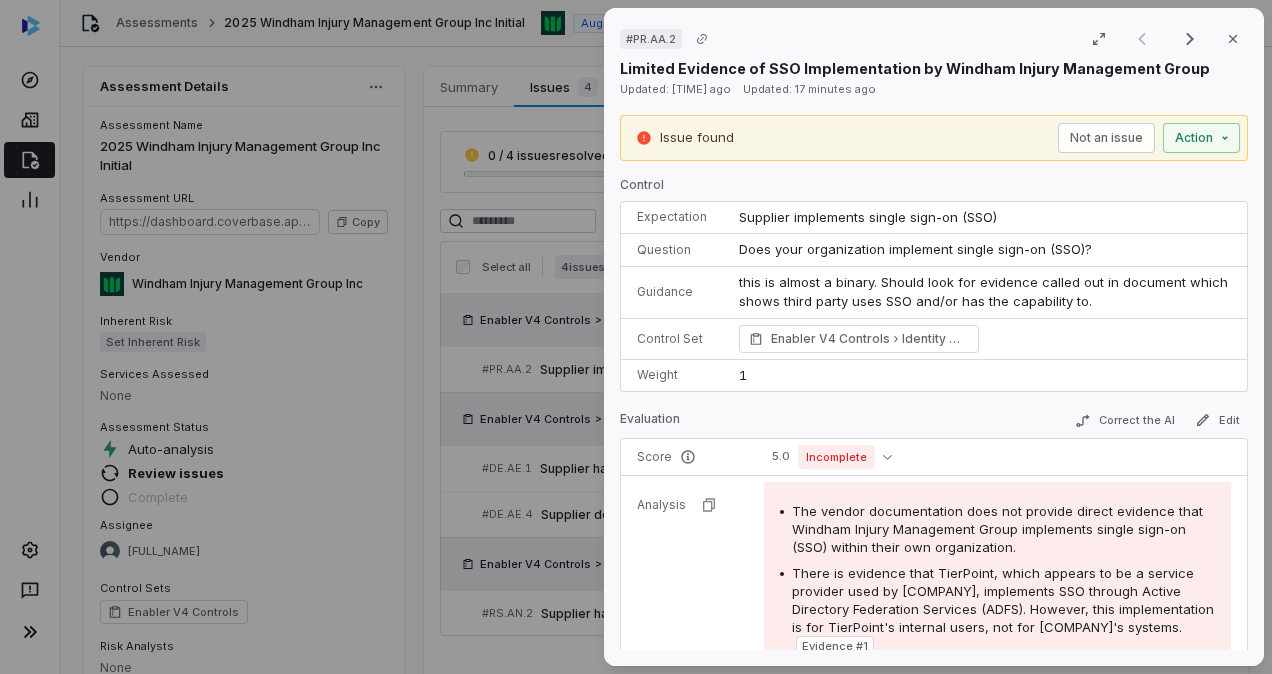click 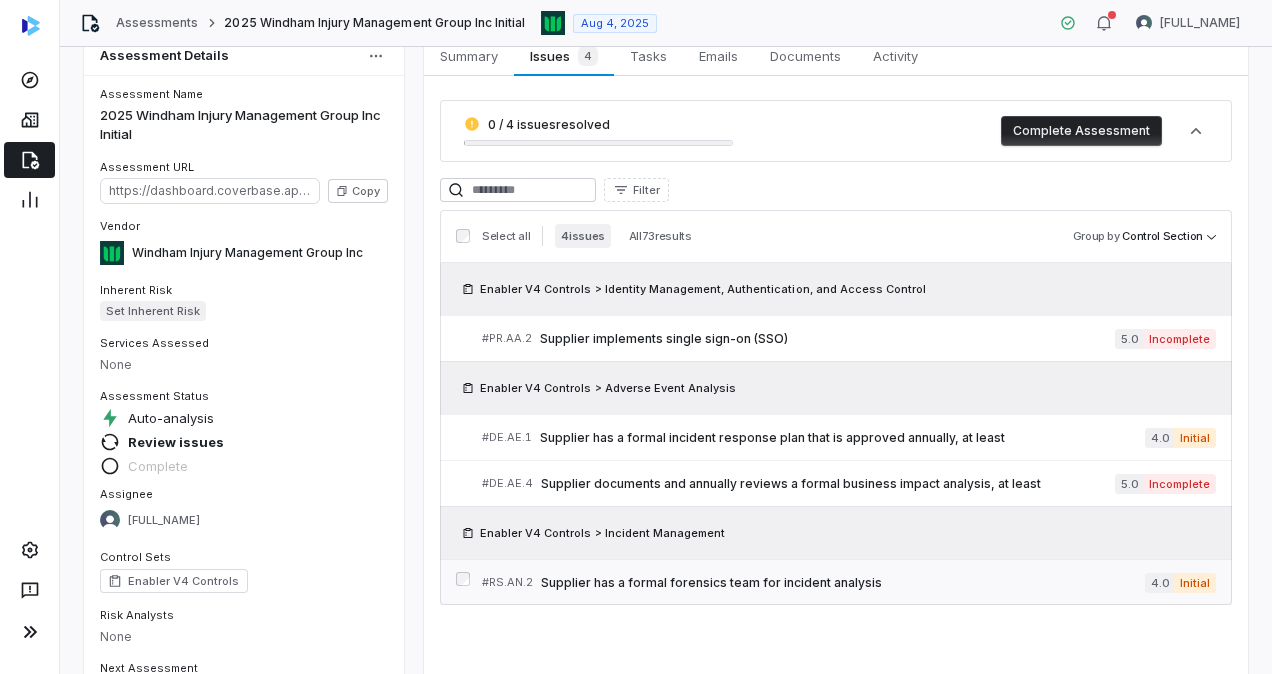 scroll, scrollTop: 0, scrollLeft: 0, axis: both 